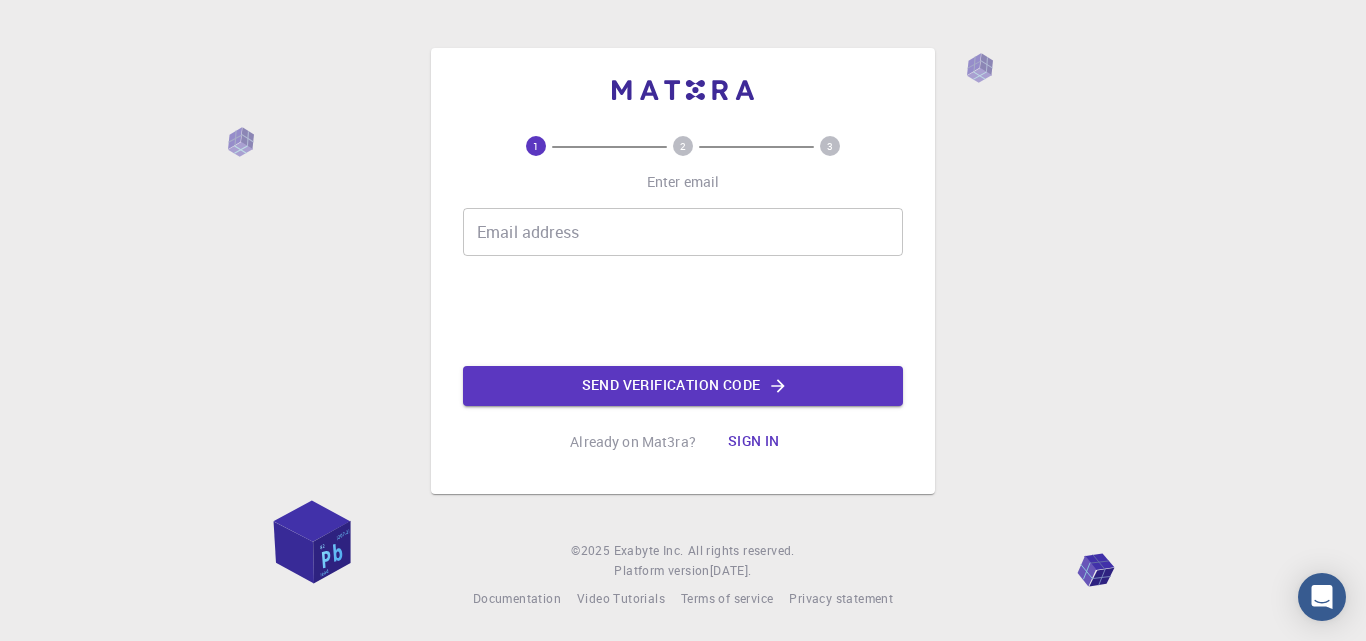 scroll, scrollTop: 0, scrollLeft: 0, axis: both 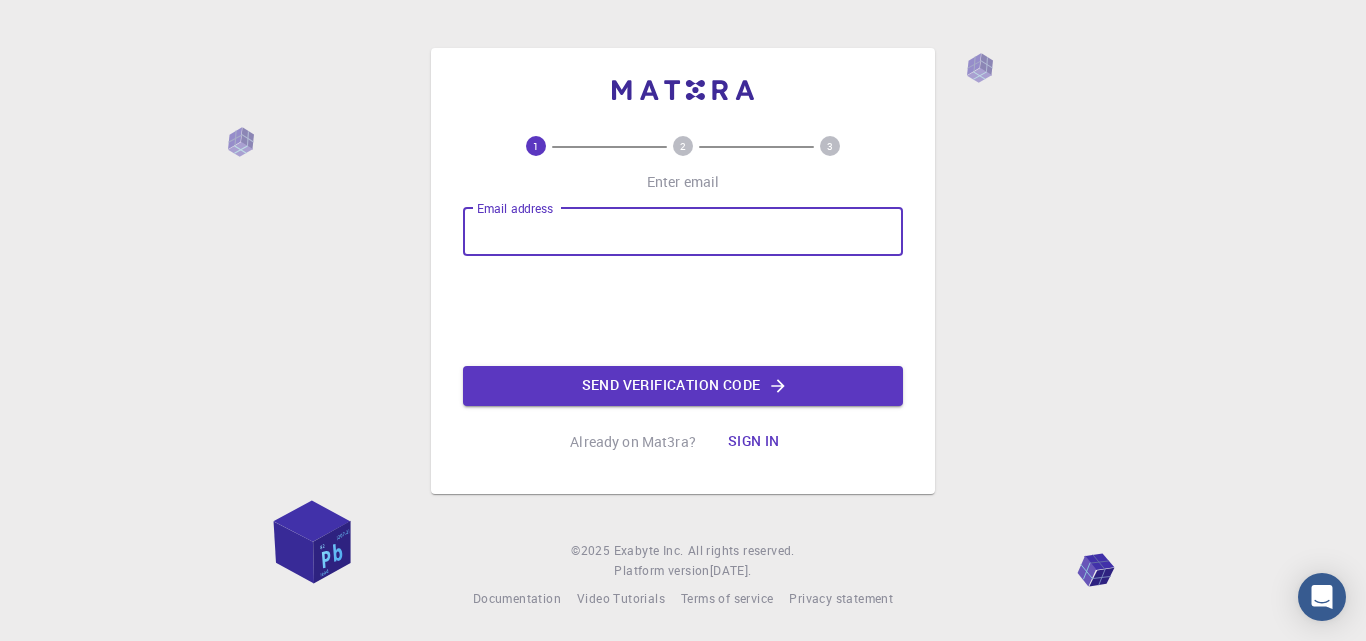 click on "Email address" at bounding box center [683, 232] 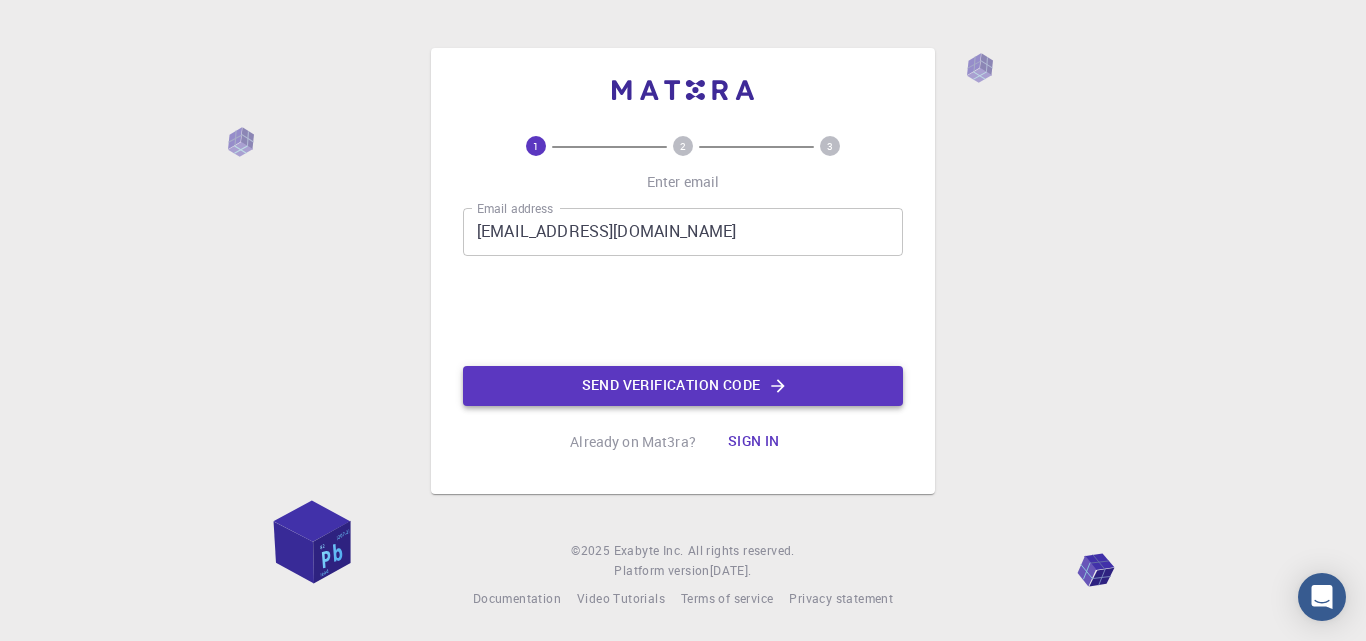 click on "Send verification code" 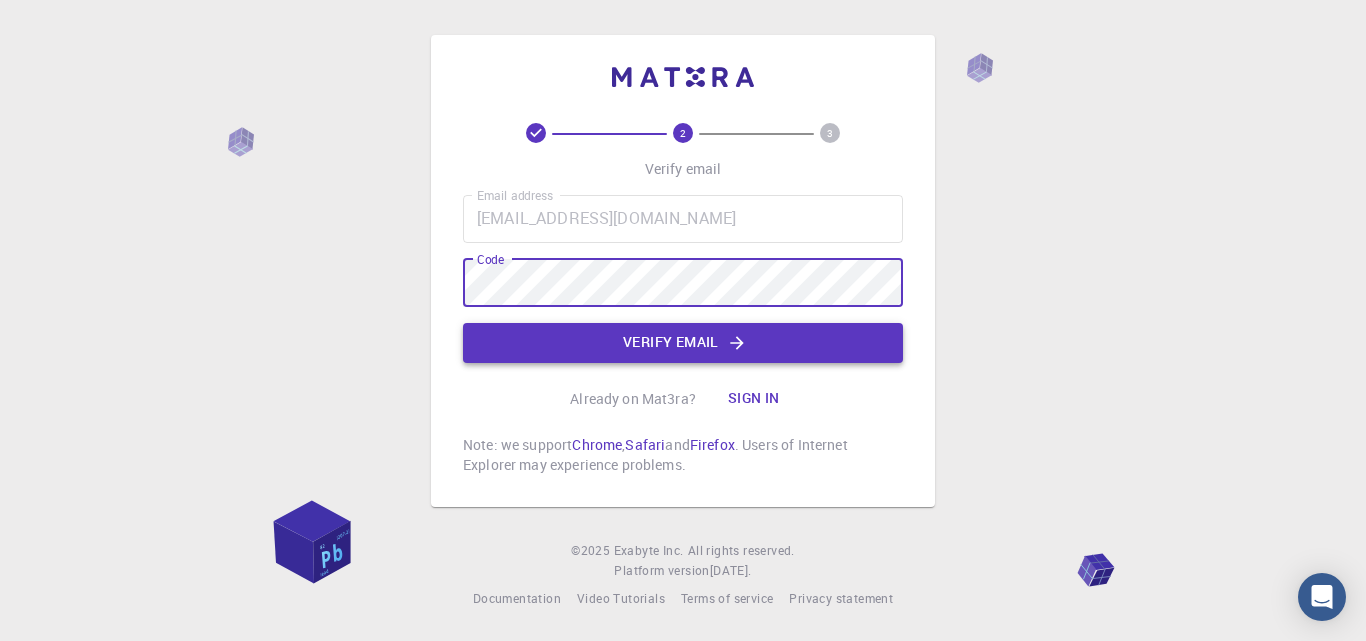 click on "Verify email" 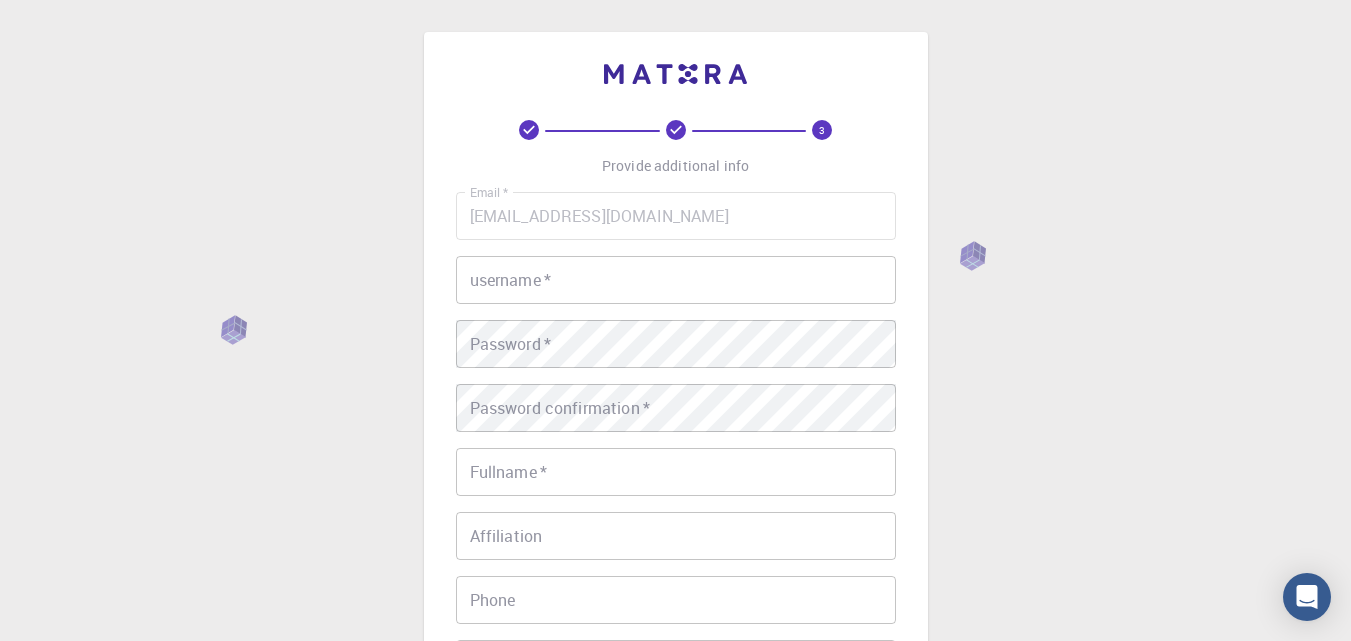 click on "username   *" at bounding box center [676, 280] 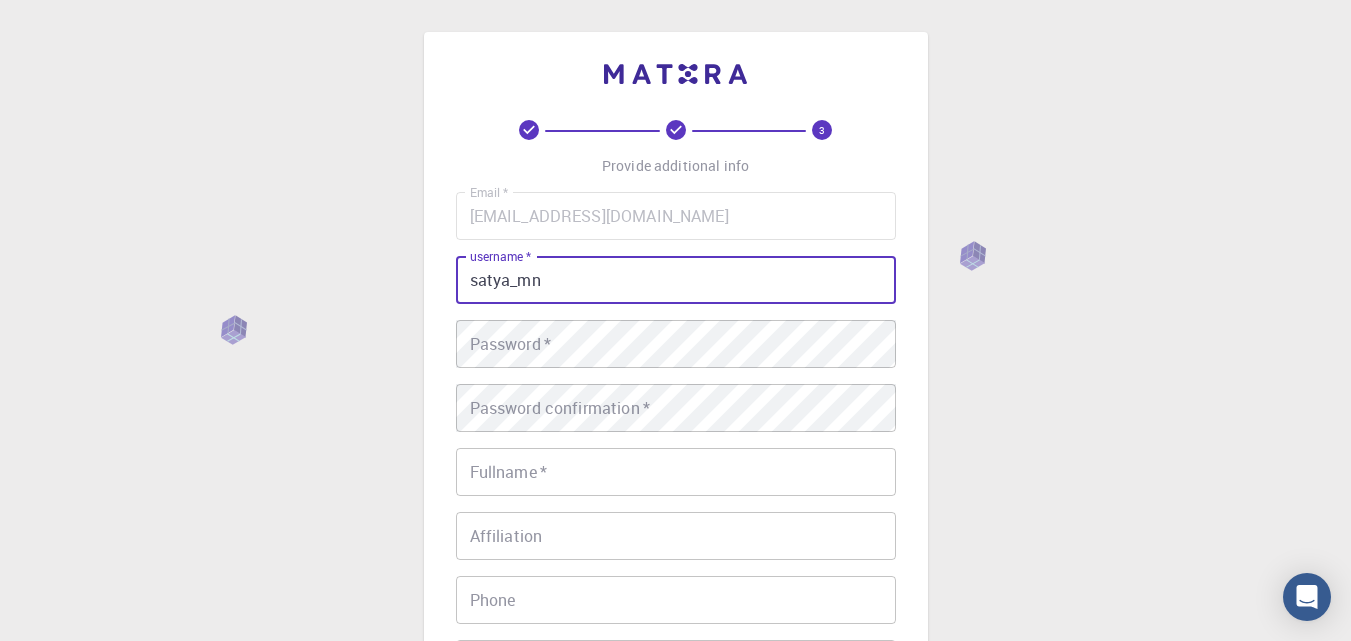 type on "satya_mn" 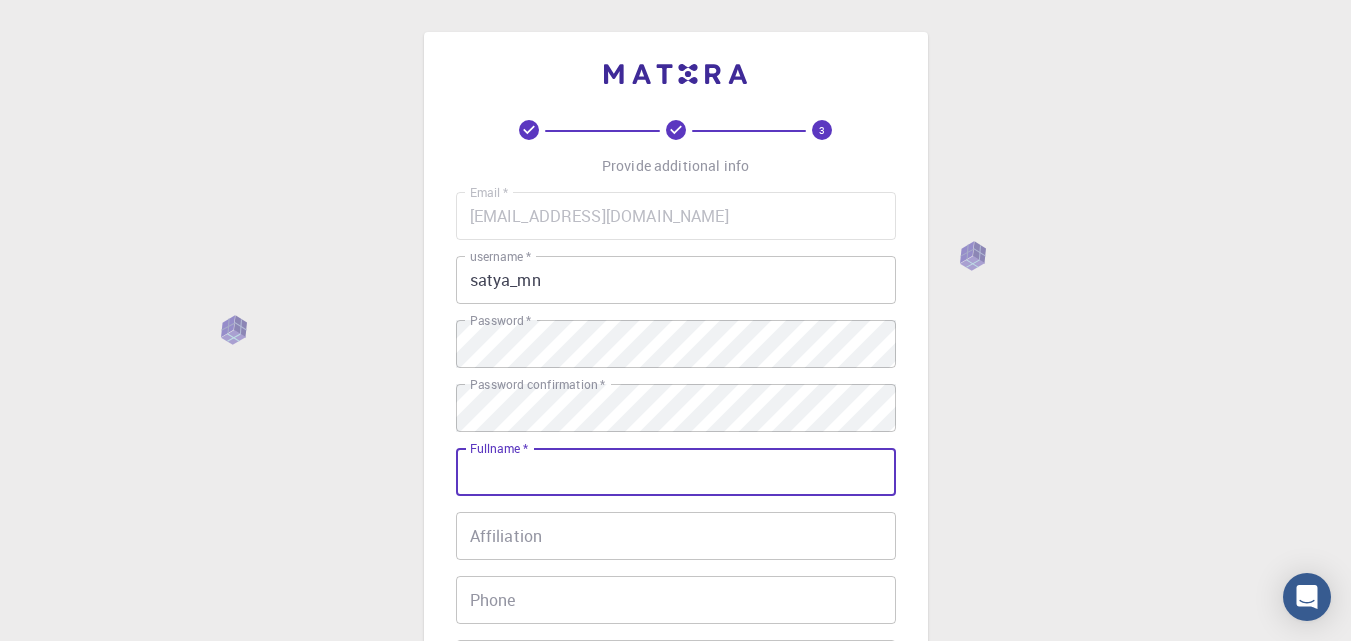 click on "Fullname   *" at bounding box center [676, 472] 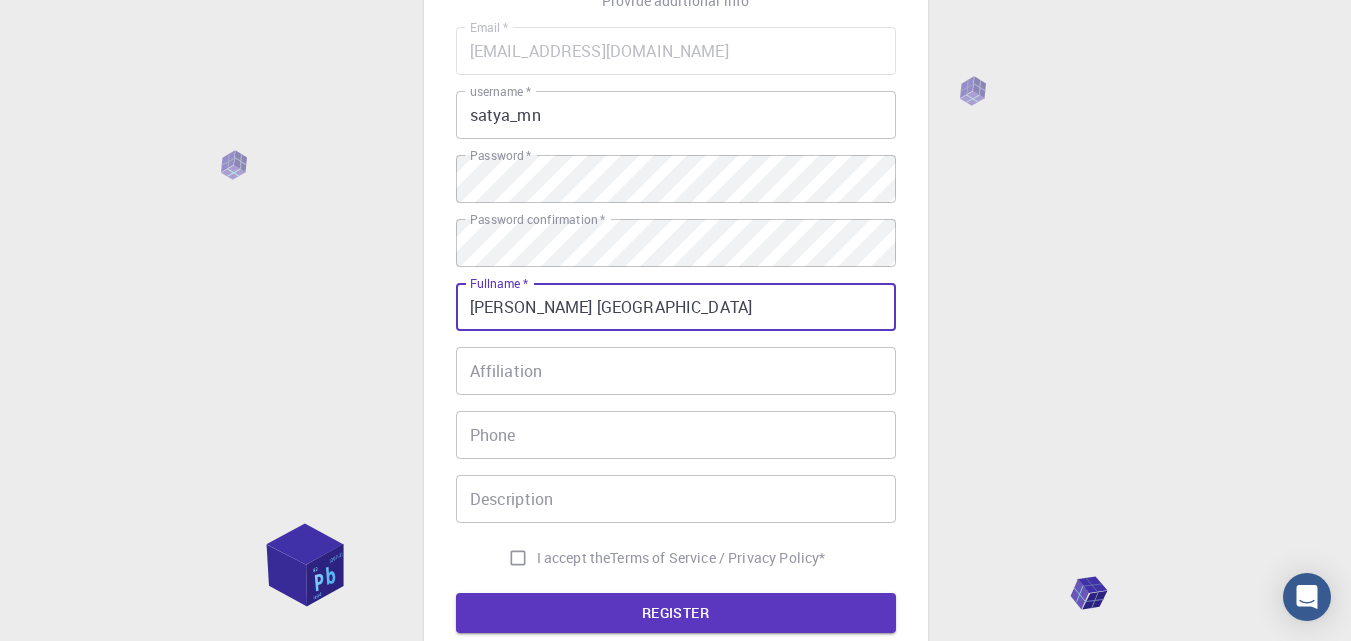 scroll, scrollTop: 200, scrollLeft: 0, axis: vertical 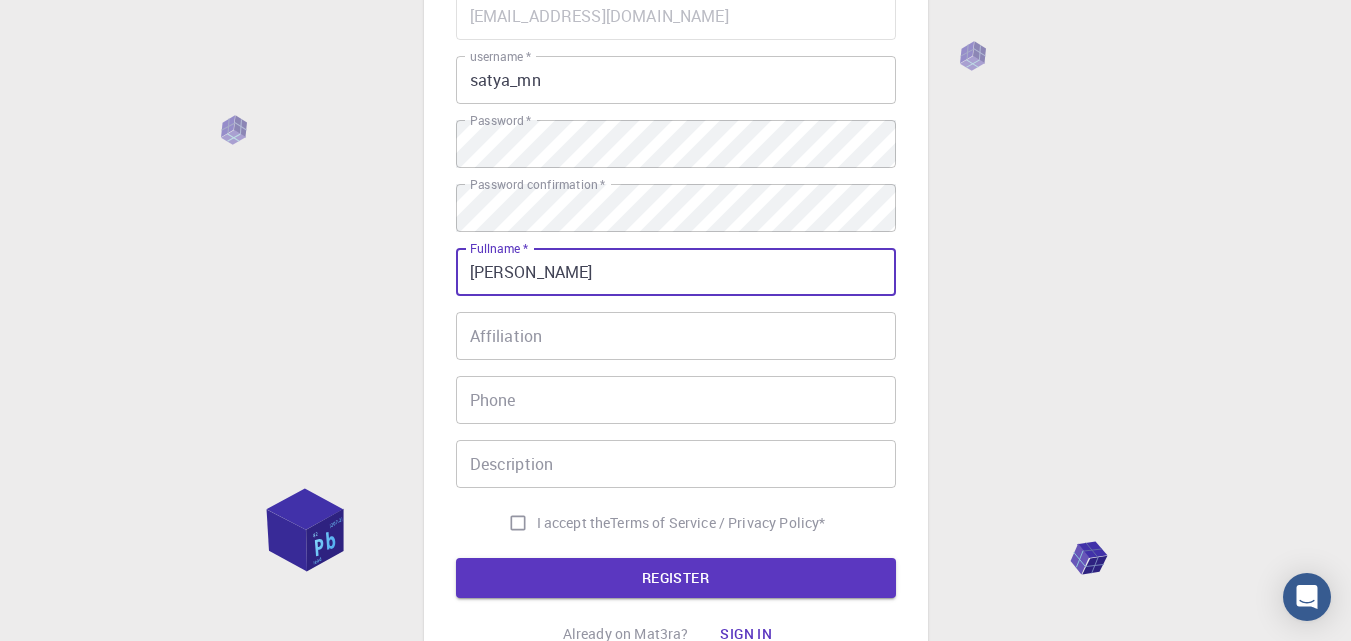 type on "[PERSON_NAME]" 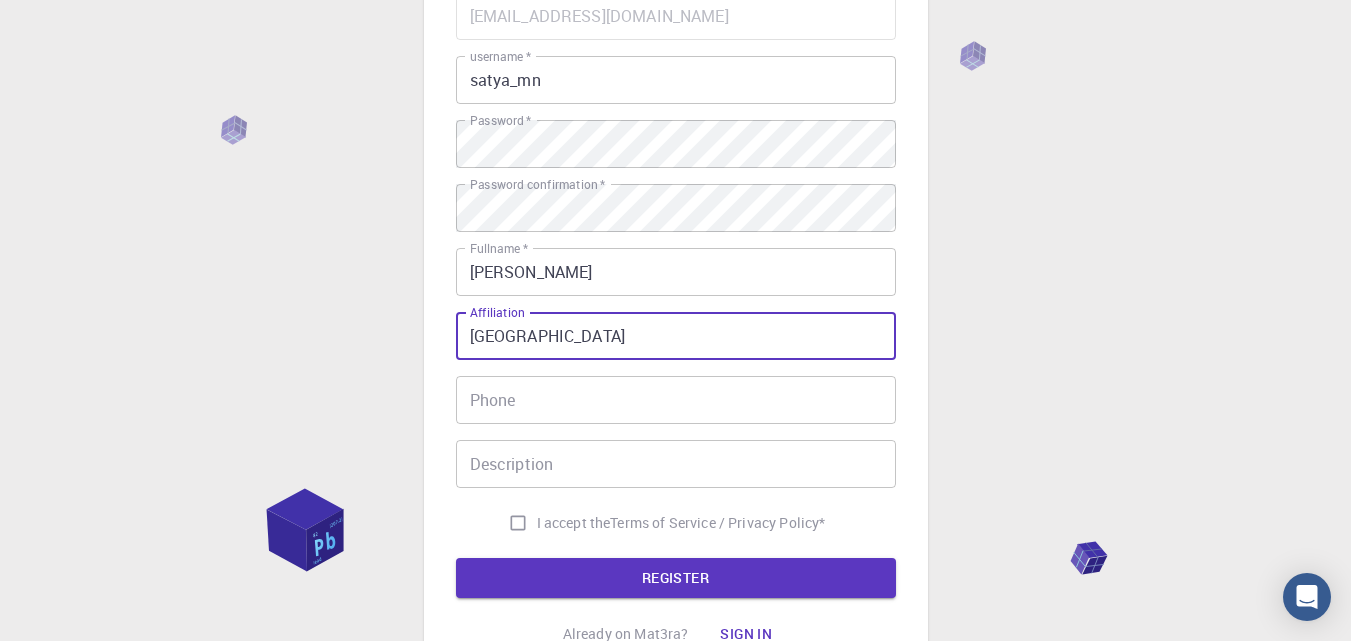 type on "[GEOGRAPHIC_DATA]" 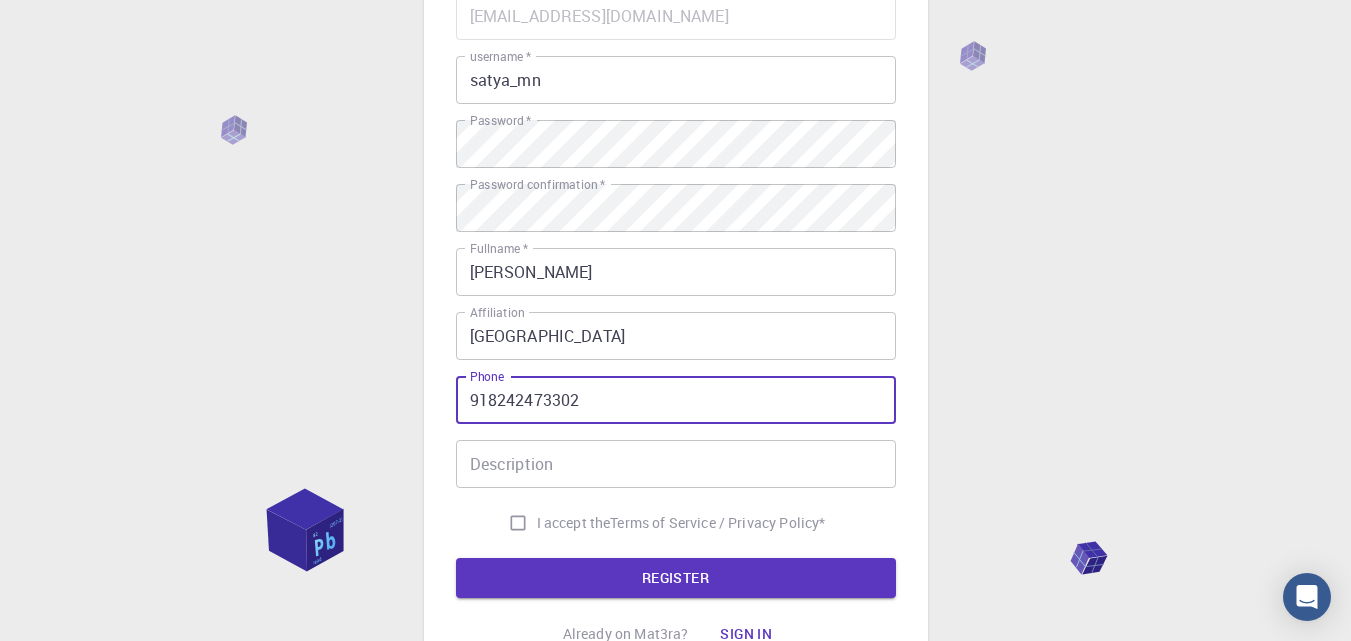 scroll, scrollTop: 300, scrollLeft: 0, axis: vertical 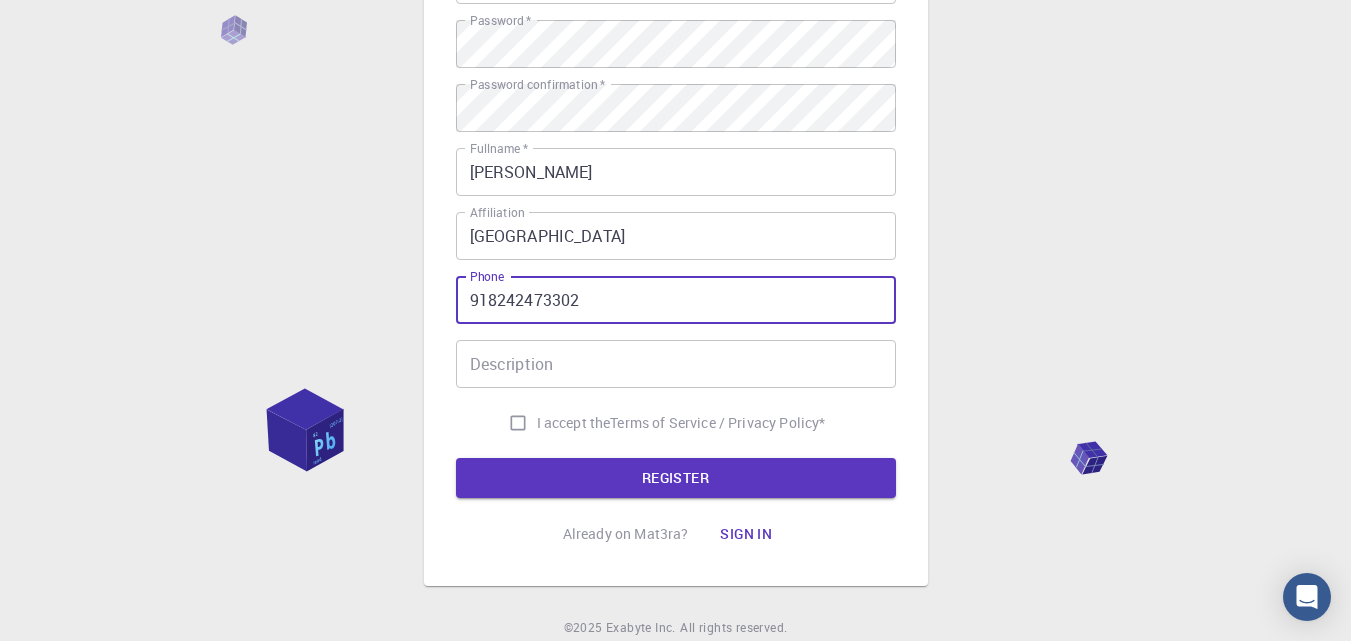 type on "918242473302" 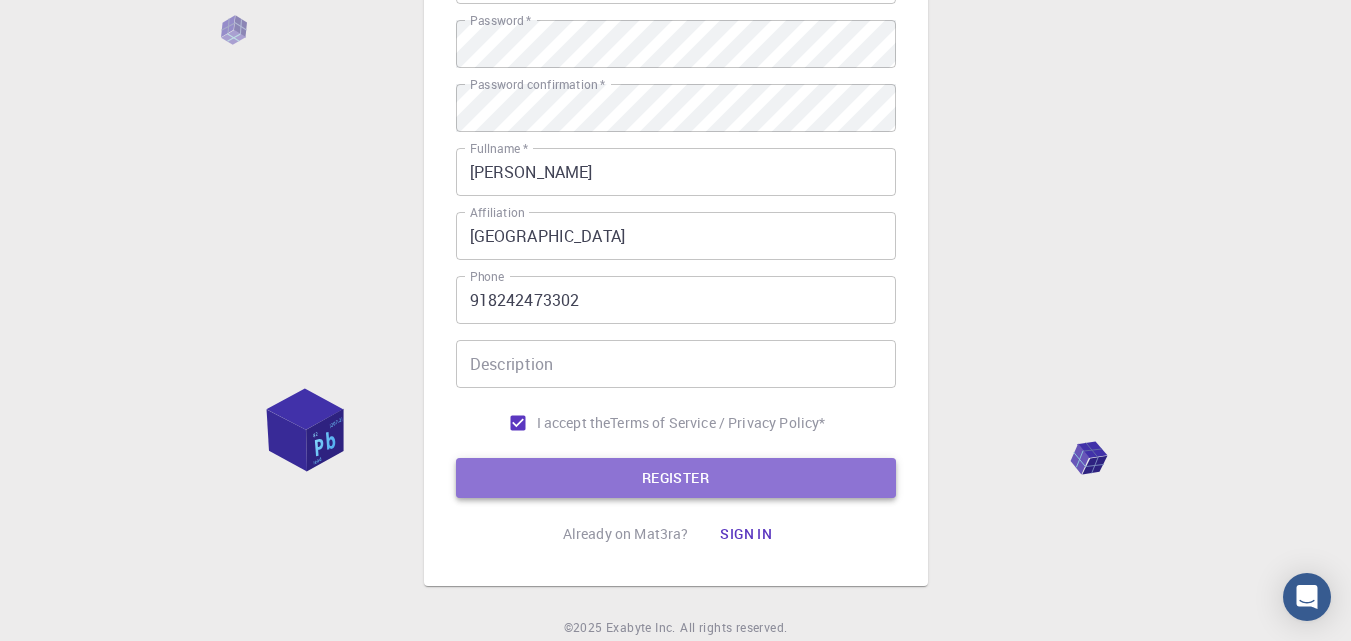 click on "REGISTER" at bounding box center (676, 478) 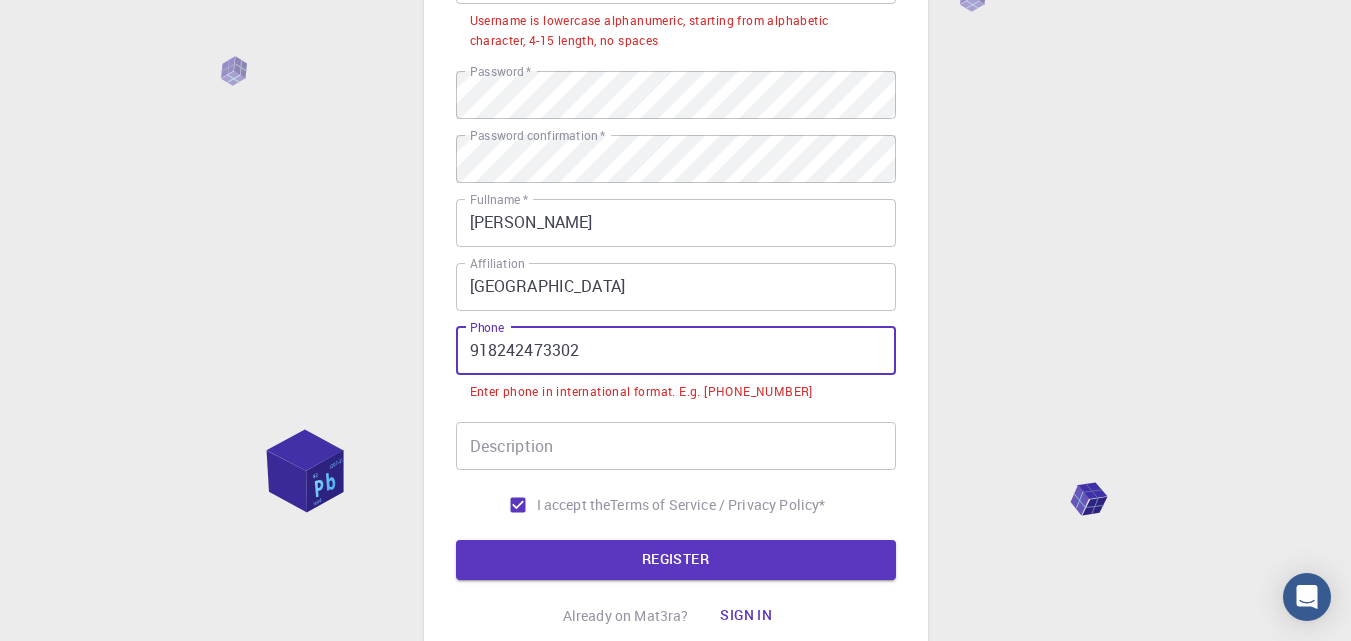 click on "918242473302" at bounding box center (676, 351) 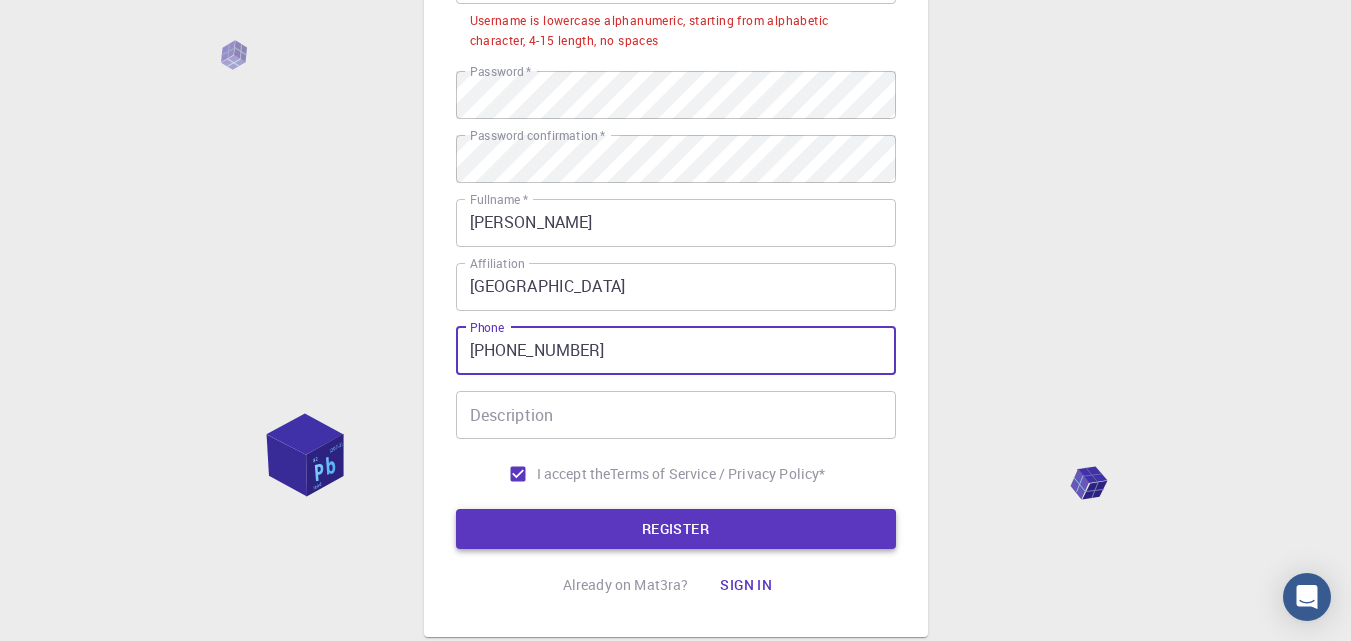 type on "[PHONE_NUMBER]" 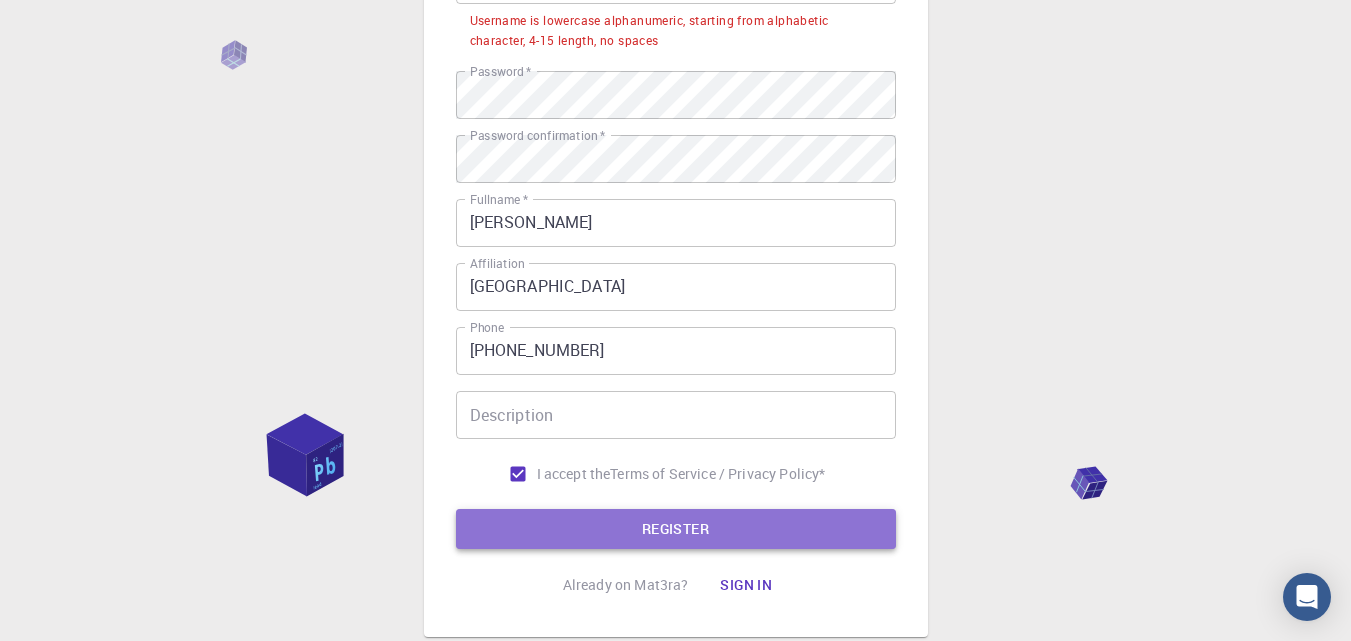 click on "REGISTER" at bounding box center [676, 529] 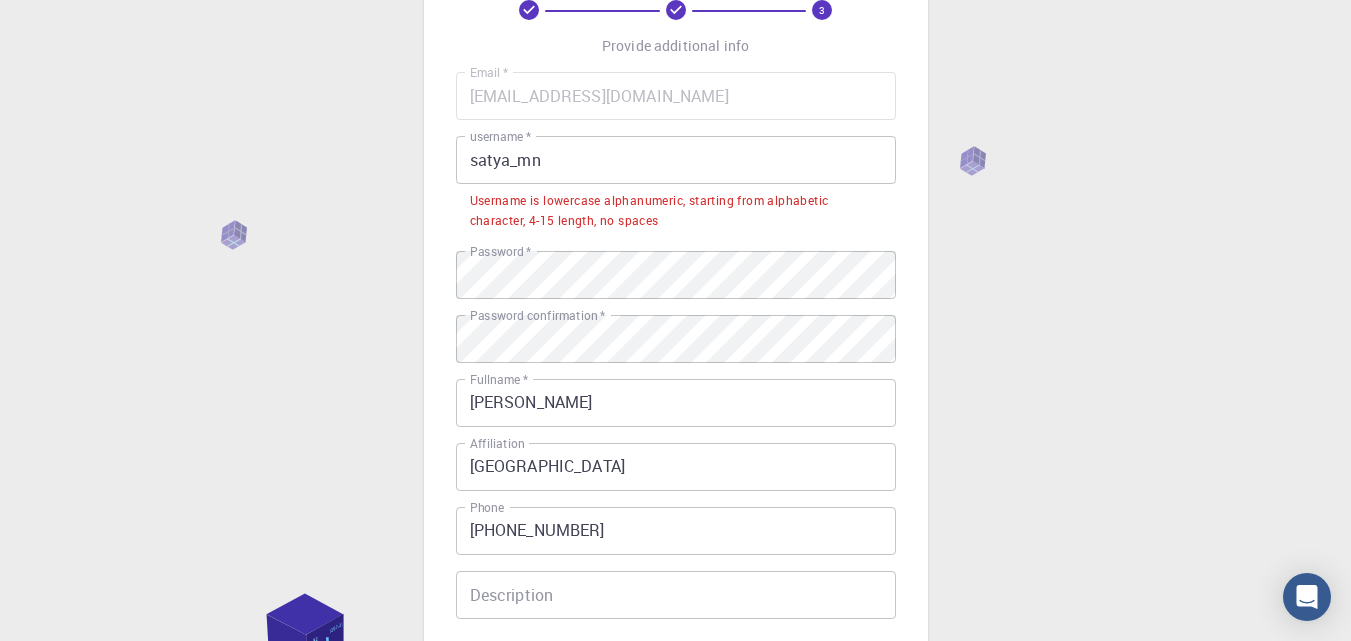 scroll, scrollTop: 100, scrollLeft: 0, axis: vertical 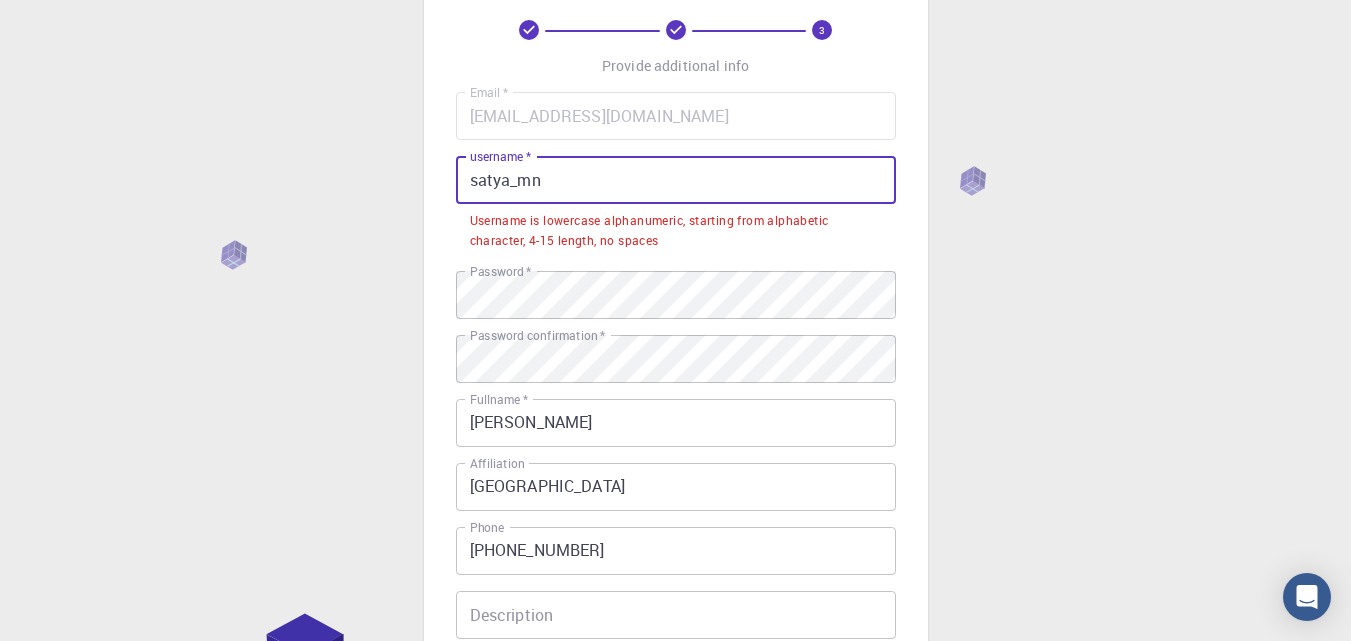 drag, startPoint x: 554, startPoint y: 185, endPoint x: 356, endPoint y: 178, distance: 198.1237 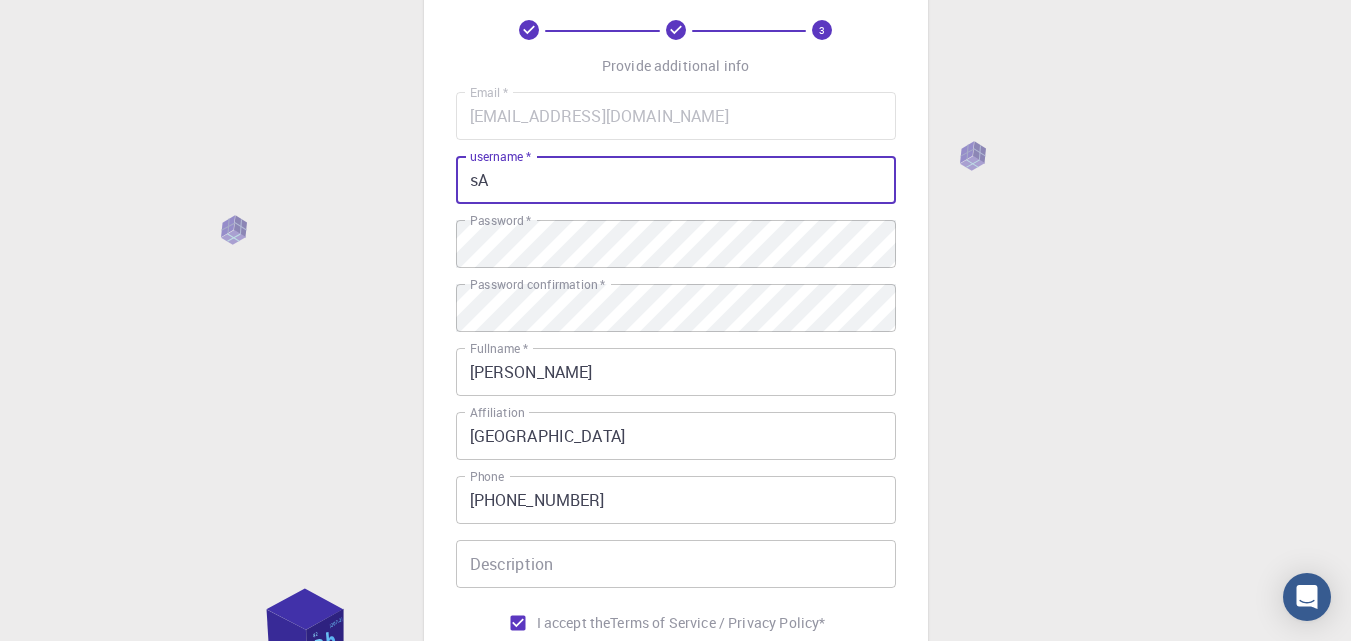 type on "s" 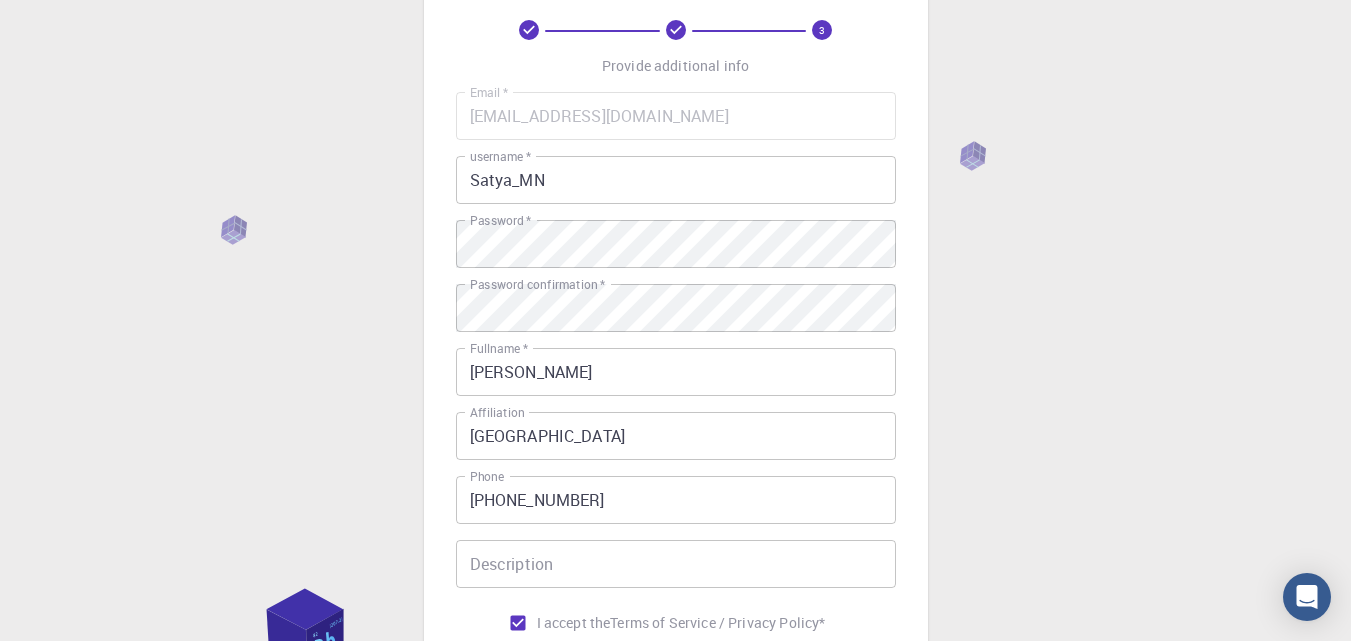 click on "3 Provide additional info Email   * [EMAIL_ADDRESS][DOMAIN_NAME] Email   * username   * Satya_MN username   * Password   * Password   * Password confirmation   * Password confirmation   * Fullname   * [PERSON_NAME] NGARAJAN Fullname   * Affiliation NATIONAL INSTITUTE OF TECHNOLOGY [GEOGRAPHIC_DATA] Affiliation Phone [PHONE_NUMBER] Phone Description Description I accept the  Terms of Service / Privacy Policy  * REGISTER Already on Mat3ra? Sign in ©  2025   Exabyte Inc.   All rights reserved. Platform version  [DATE] . Documentation Video Tutorials Terms of service Privacy statement" at bounding box center [675, 409] 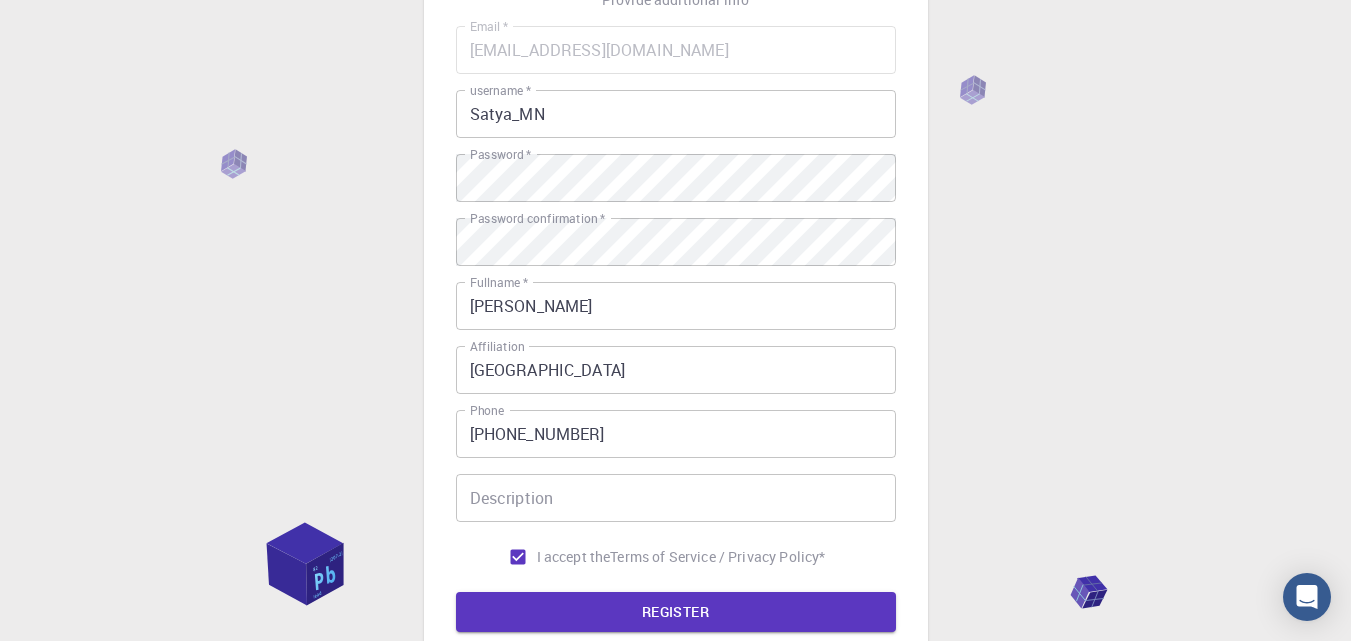 scroll, scrollTop: 200, scrollLeft: 0, axis: vertical 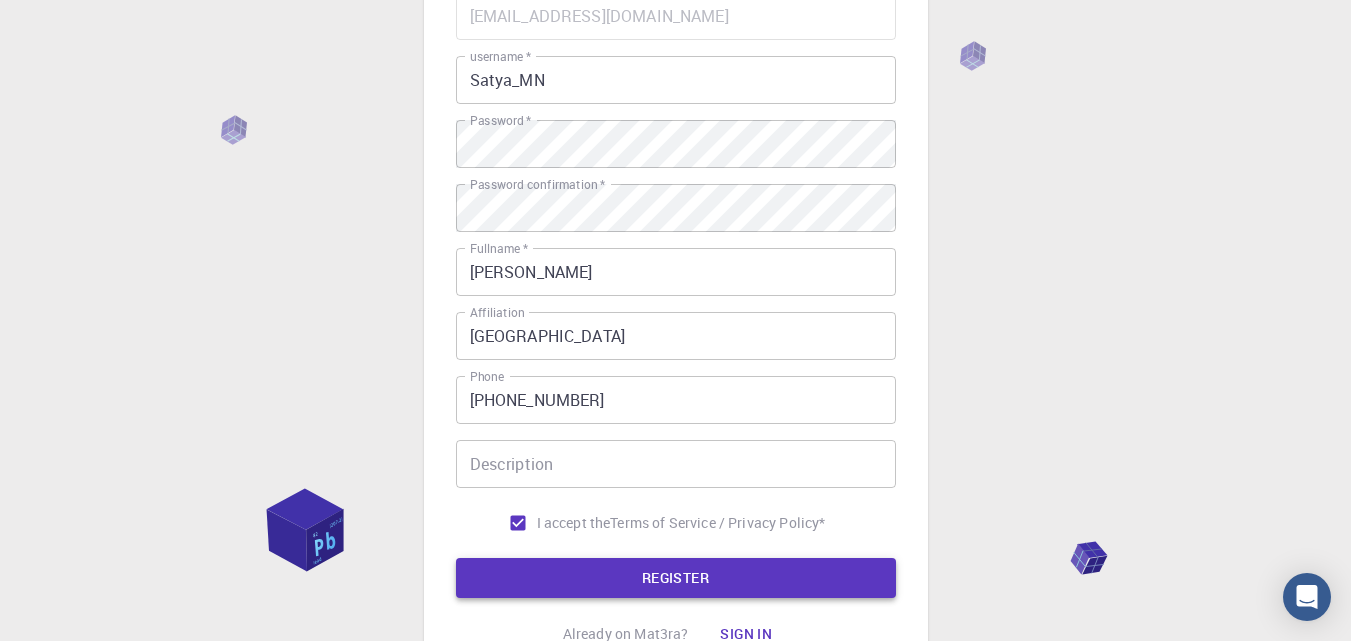 click on "REGISTER" at bounding box center (676, 578) 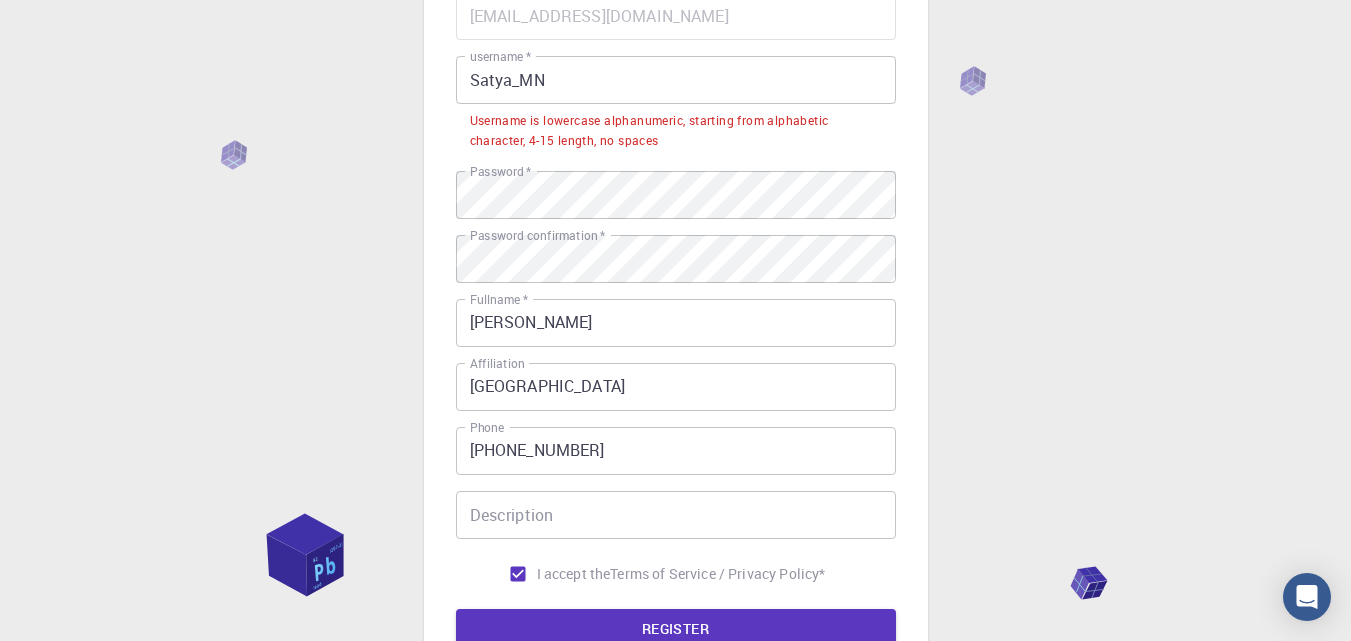 scroll, scrollTop: 100, scrollLeft: 0, axis: vertical 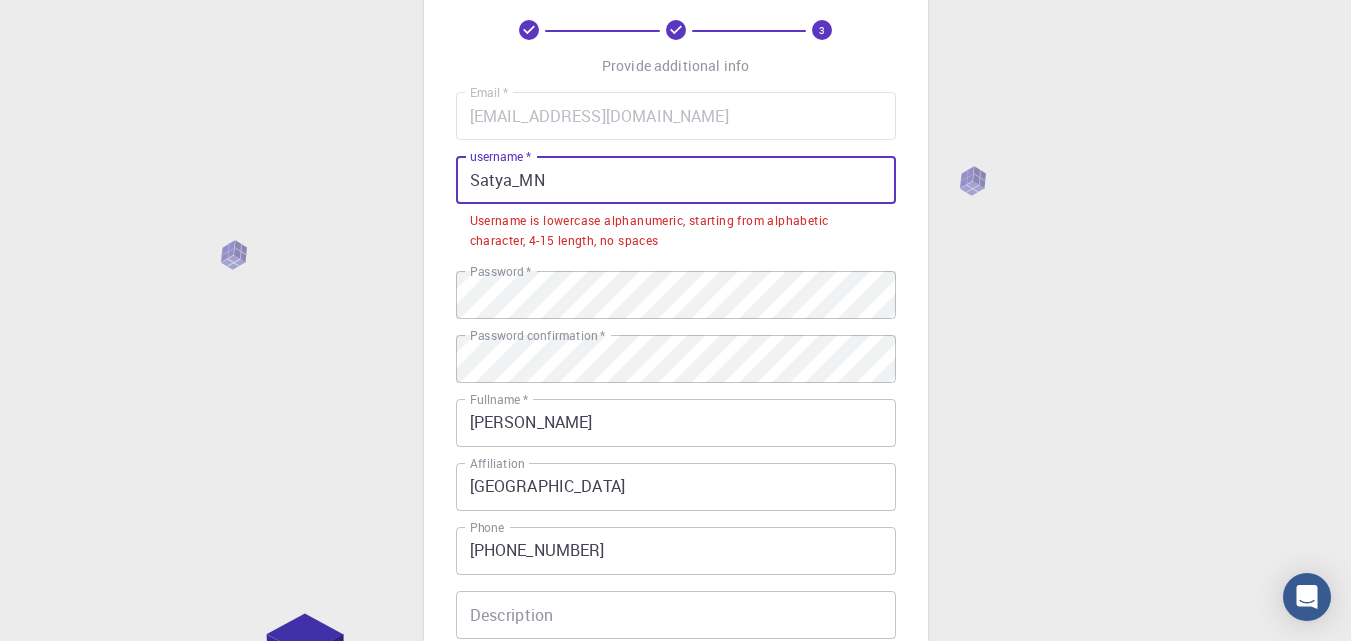 drag, startPoint x: 601, startPoint y: 179, endPoint x: 282, endPoint y: 177, distance: 319.00626 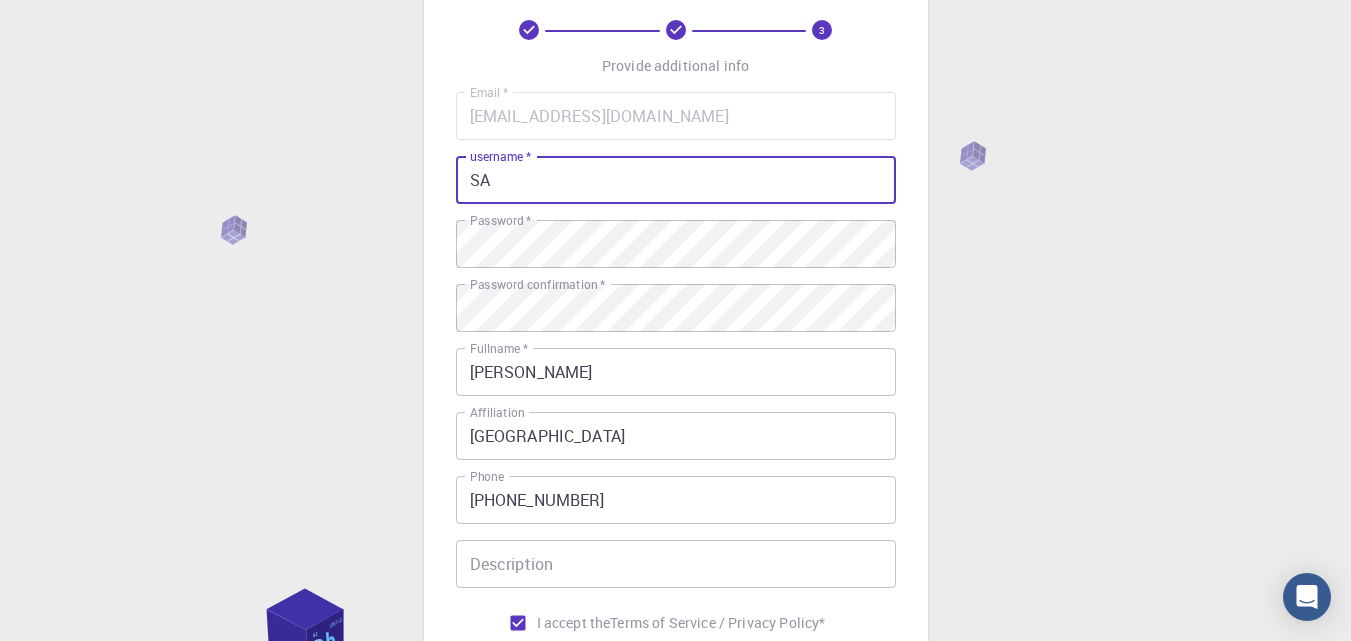 type on "S" 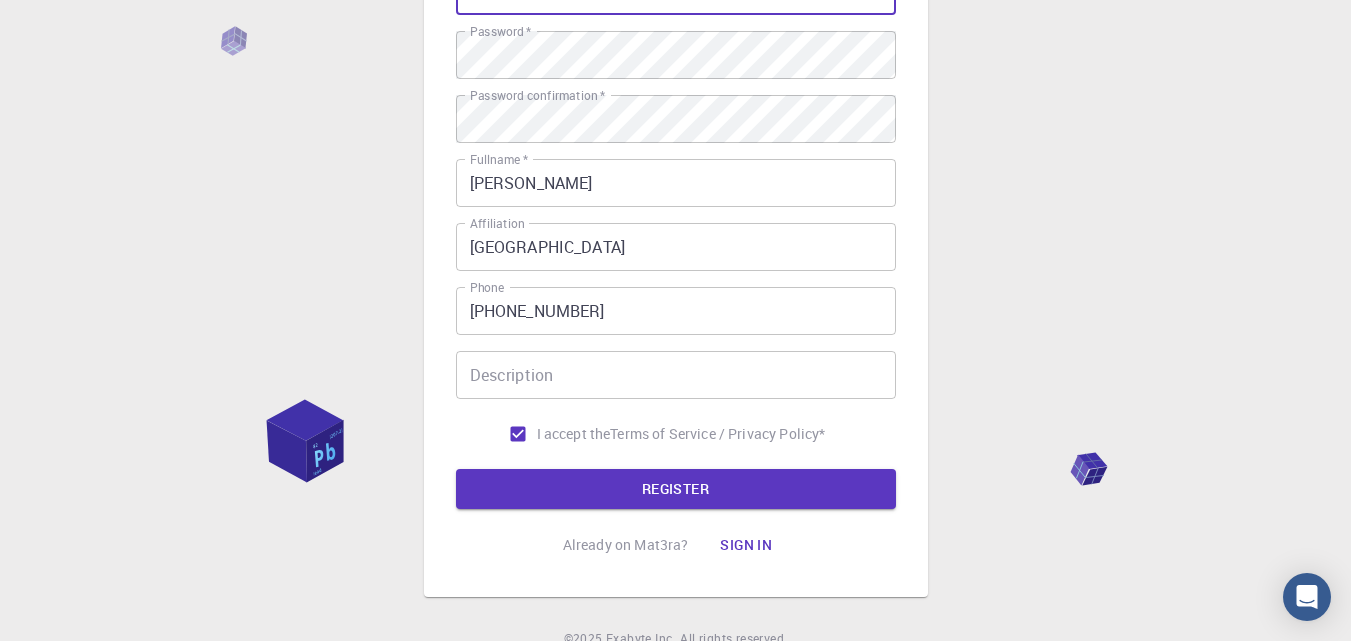 scroll, scrollTop: 300, scrollLeft: 0, axis: vertical 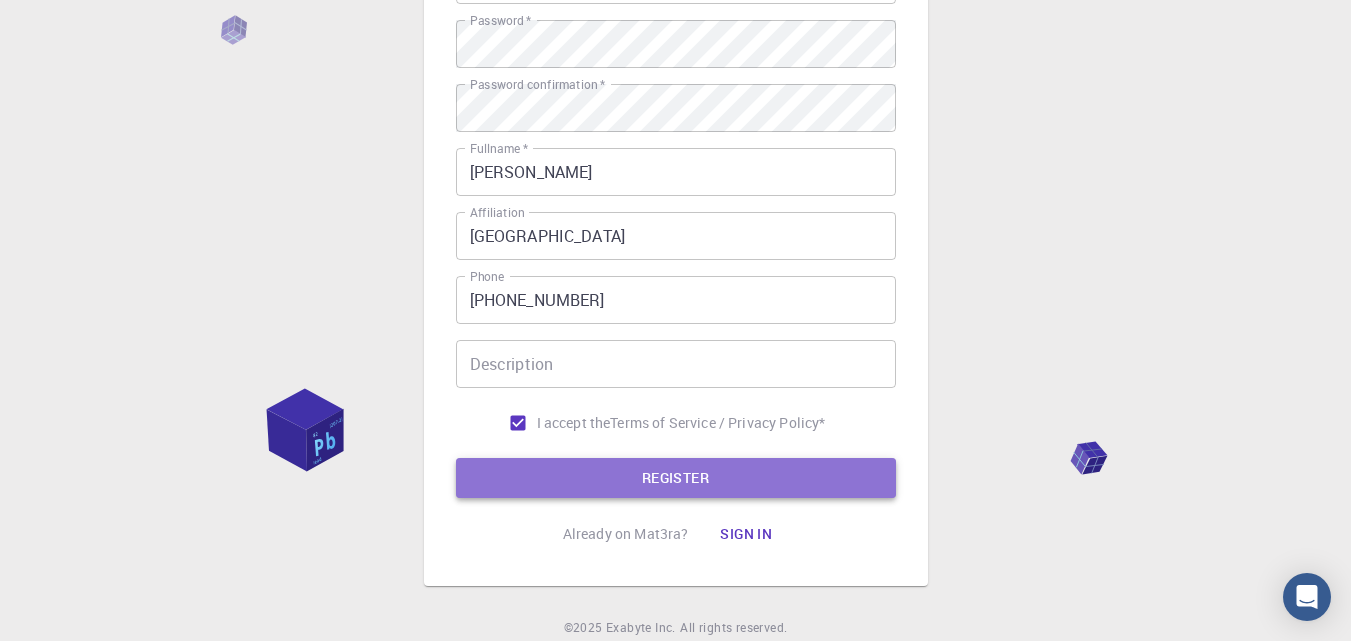 click on "REGISTER" at bounding box center (676, 478) 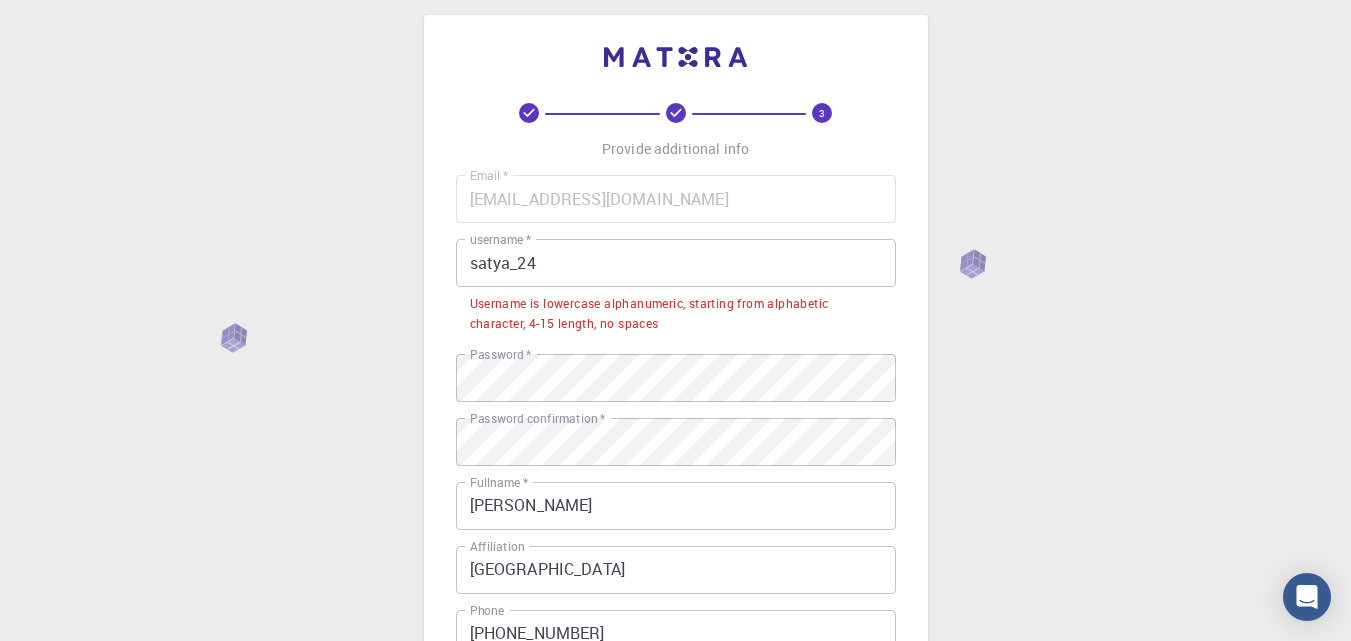 scroll, scrollTop: 0, scrollLeft: 0, axis: both 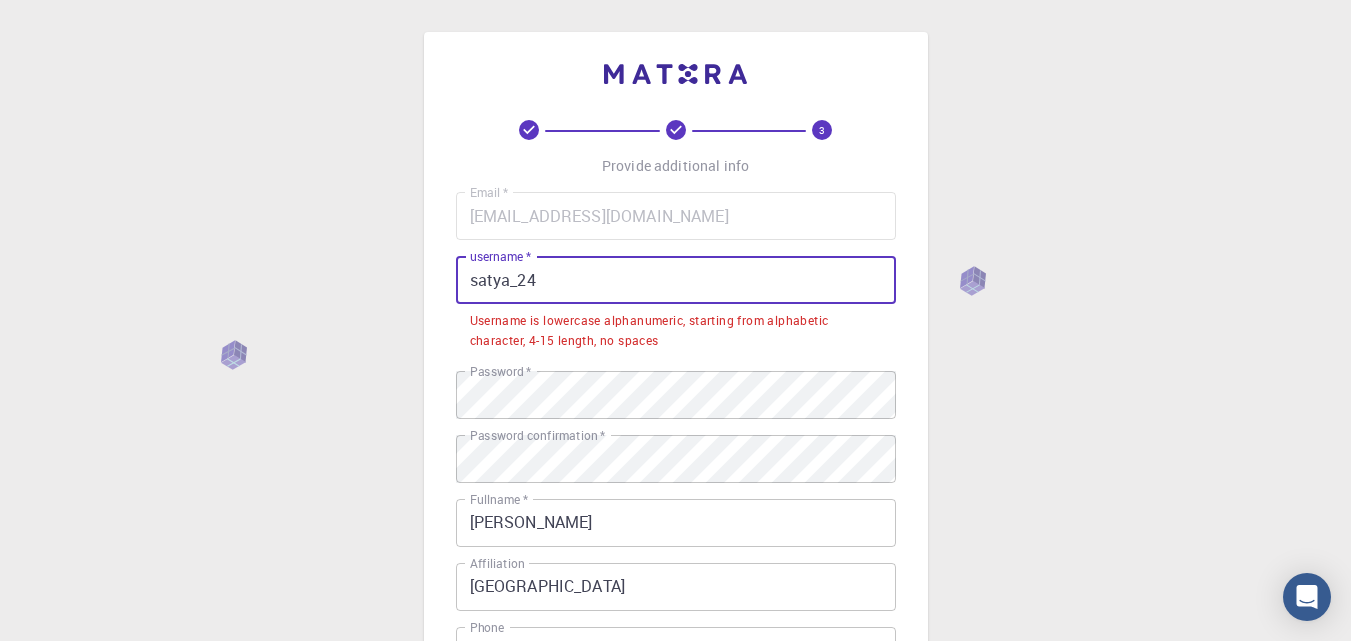 click on "satya_24" at bounding box center [676, 280] 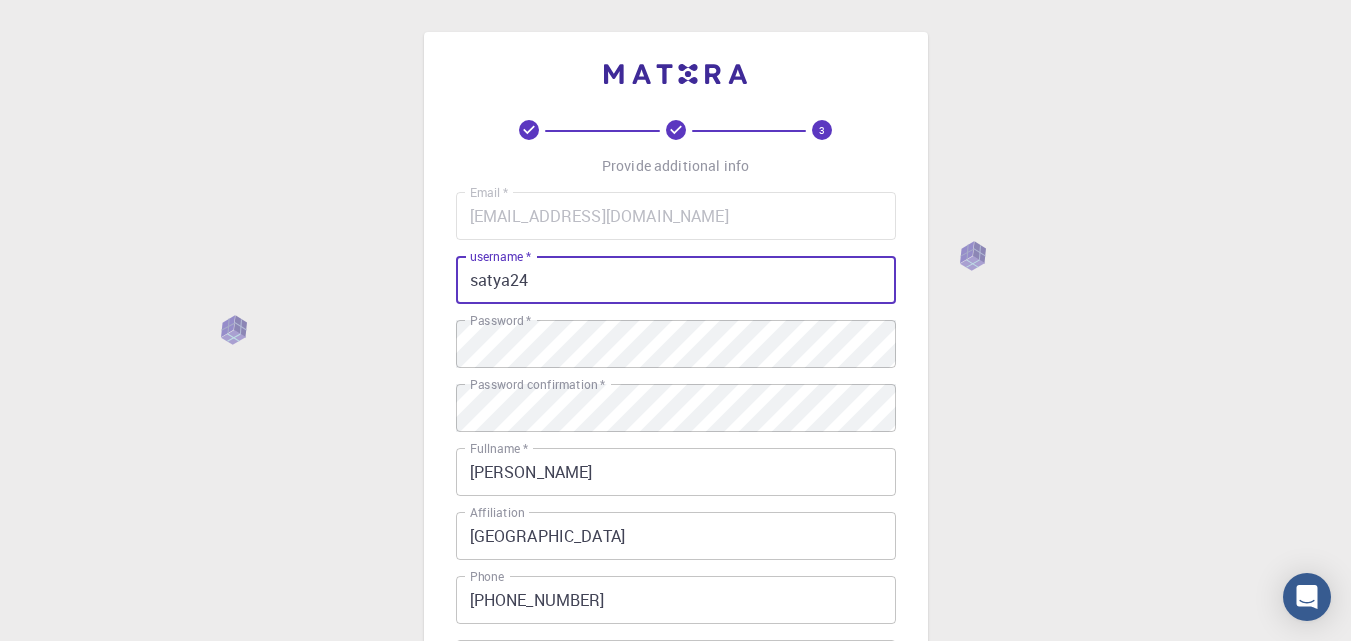 type on "satya24" 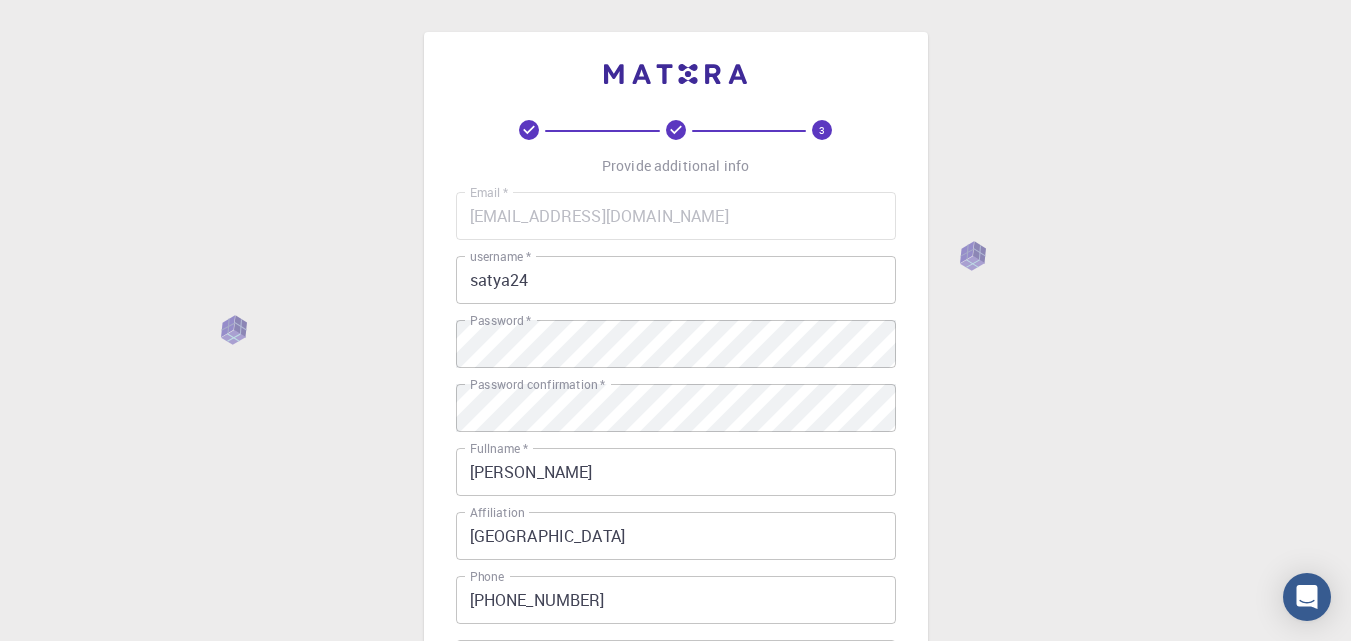 click on "3 Provide additional info Email   * [EMAIL_ADDRESS][DOMAIN_NAME] Email   * username   * satya24 username   * Password   * Password   * Password confirmation   * Password confirmation   * Fullname   * [PERSON_NAME] NGARAJAN Fullname   * Affiliation NATIONAL INSTITUTE OF TECHNOLOGY [GEOGRAPHIC_DATA] Affiliation Phone [PHONE_NUMBER] Phone Description Description I accept the  Terms of Service / Privacy Policy  * REGISTER Already on Mat3ra? Sign in ©  2025   Exabyte Inc.   All rights reserved. Platform version  [DATE] . Documentation Video Tutorials Terms of service Privacy statement" at bounding box center (675, 509) 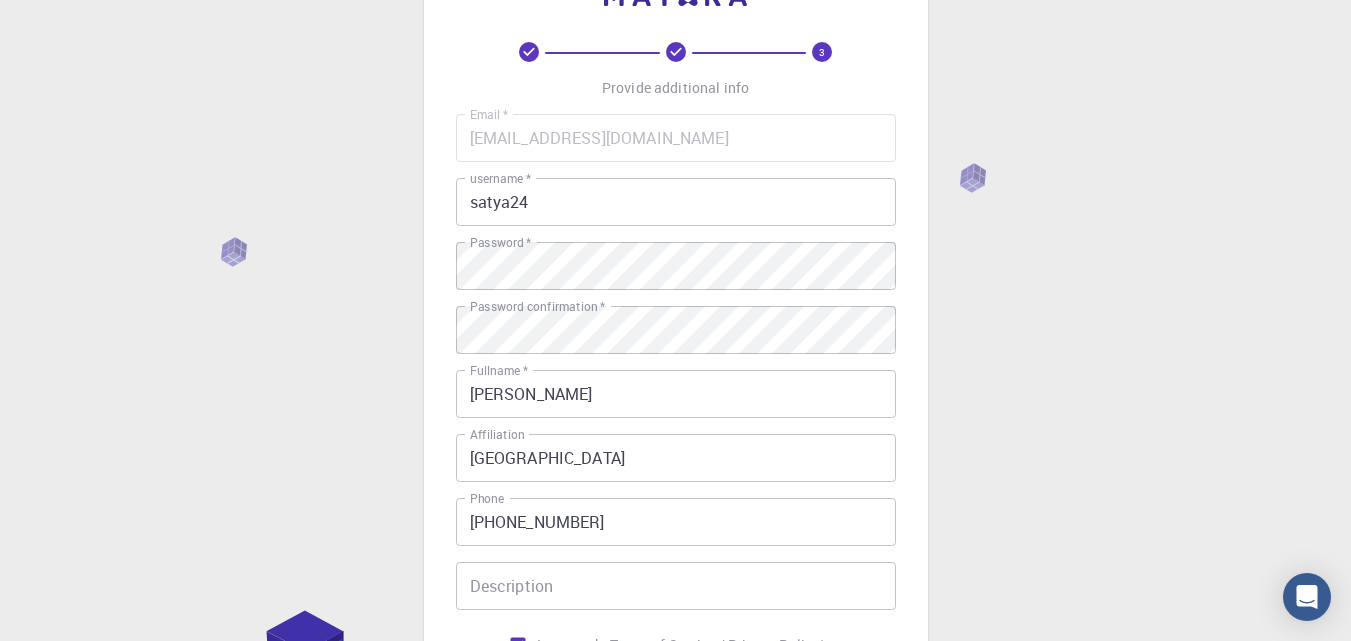 scroll, scrollTop: 200, scrollLeft: 0, axis: vertical 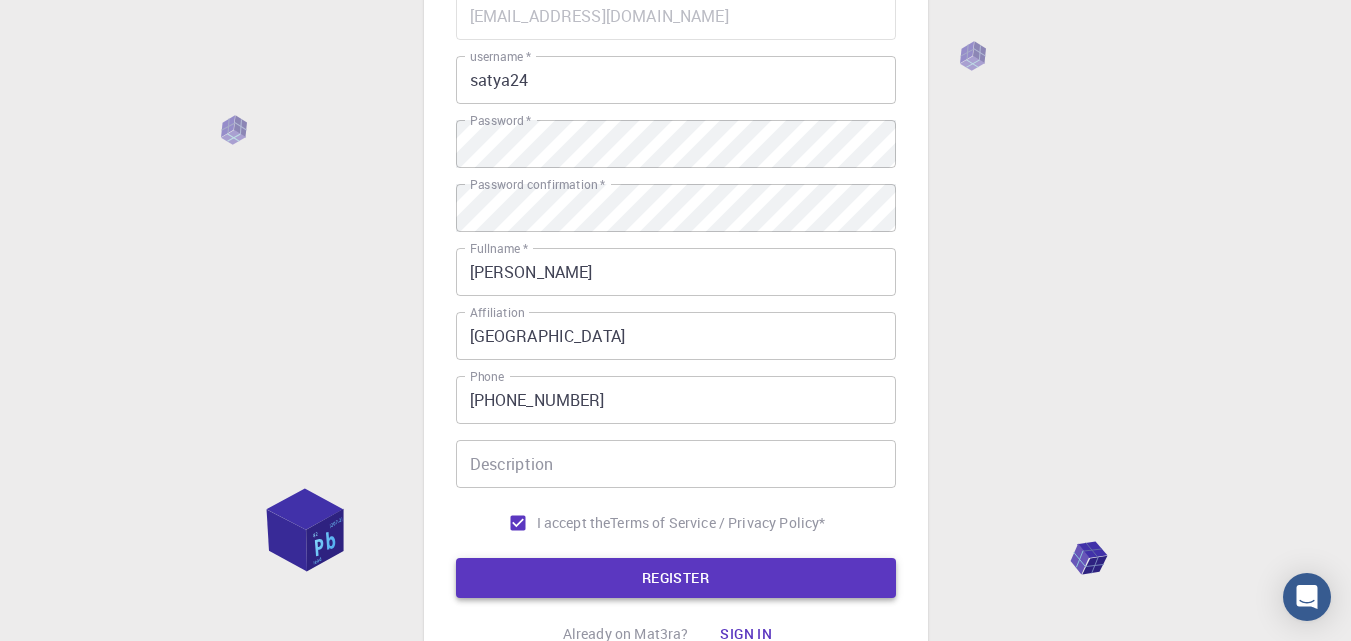 click on "REGISTER" at bounding box center [676, 578] 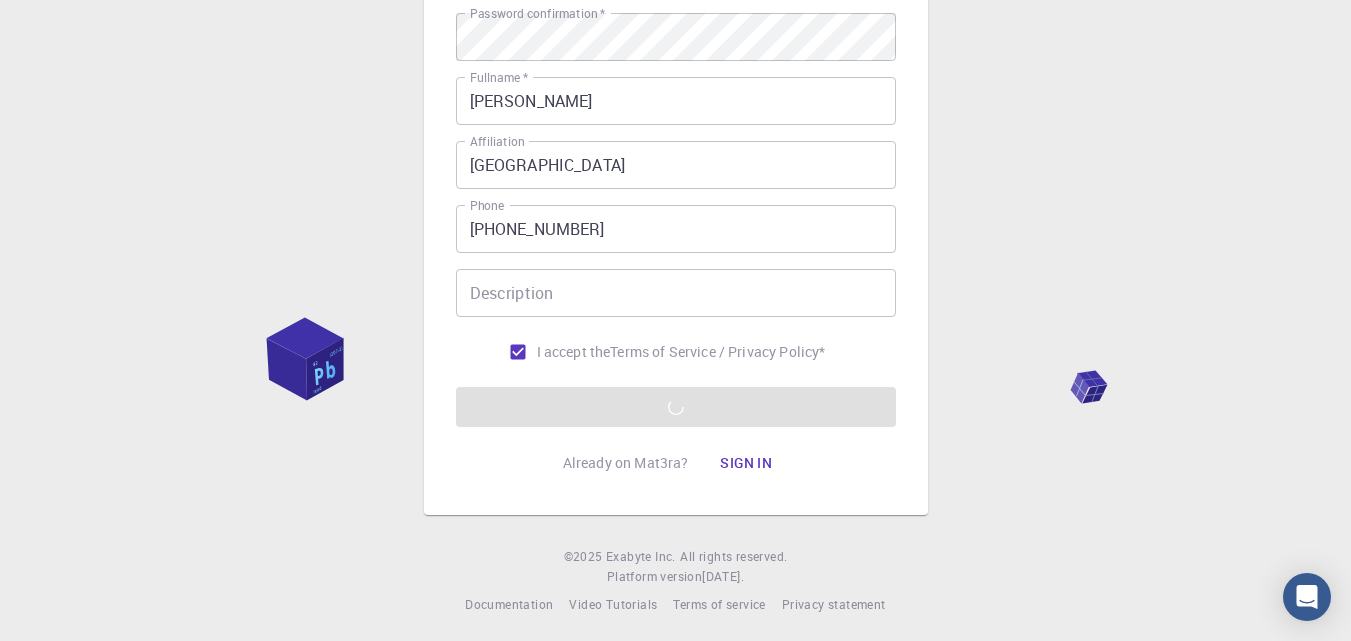 scroll, scrollTop: 377, scrollLeft: 0, axis: vertical 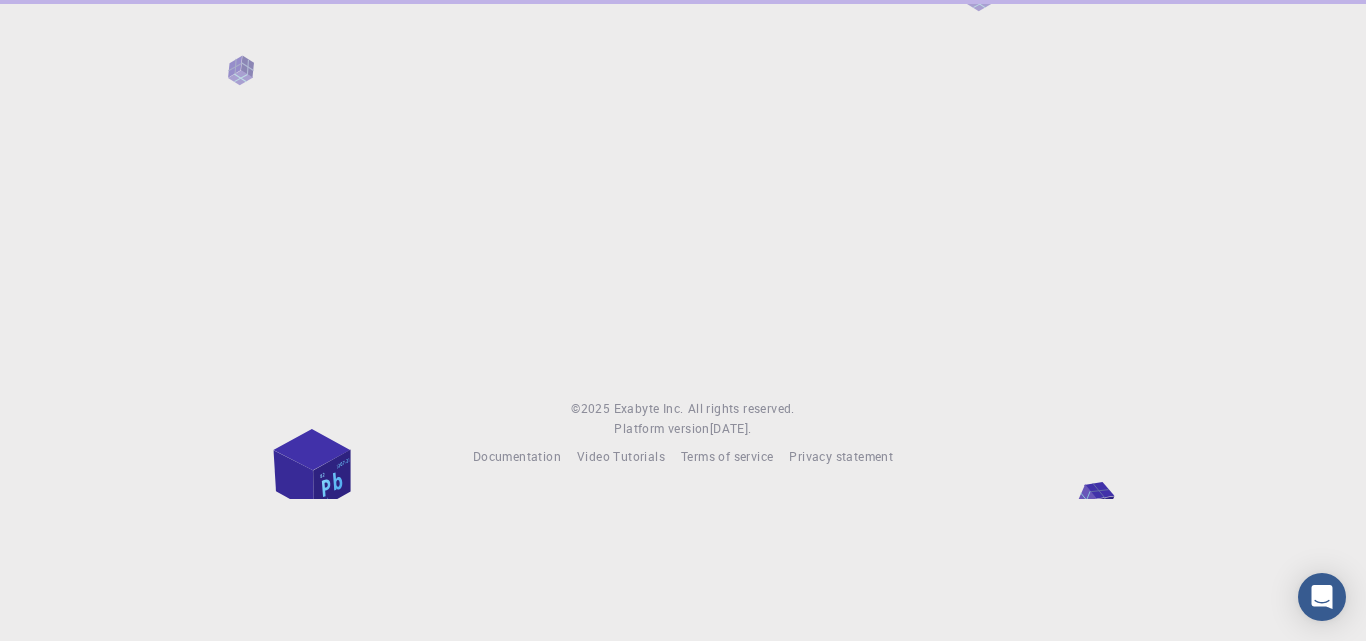 click on "©  2025   Exabyte Inc.   All rights reserved. Platform version  [DATE] . Documentation Video Tutorials Terms of service Privacy statement" at bounding box center (683, 249) 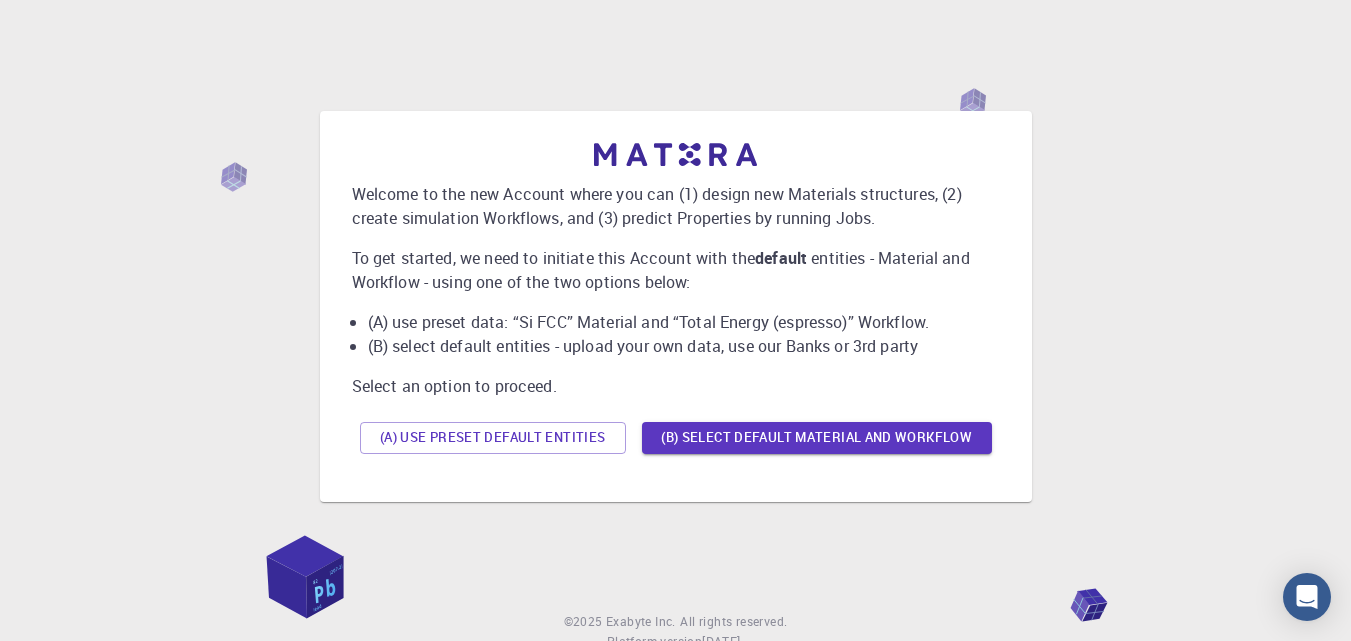 scroll, scrollTop: 0, scrollLeft: 0, axis: both 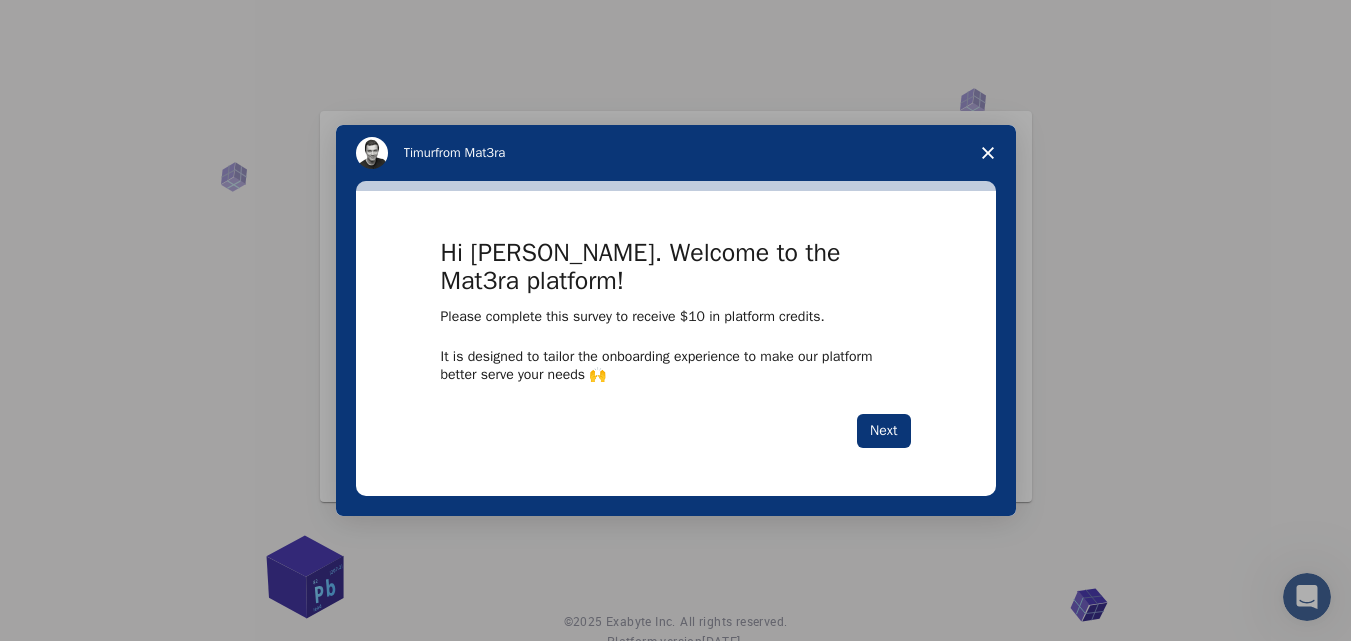 click 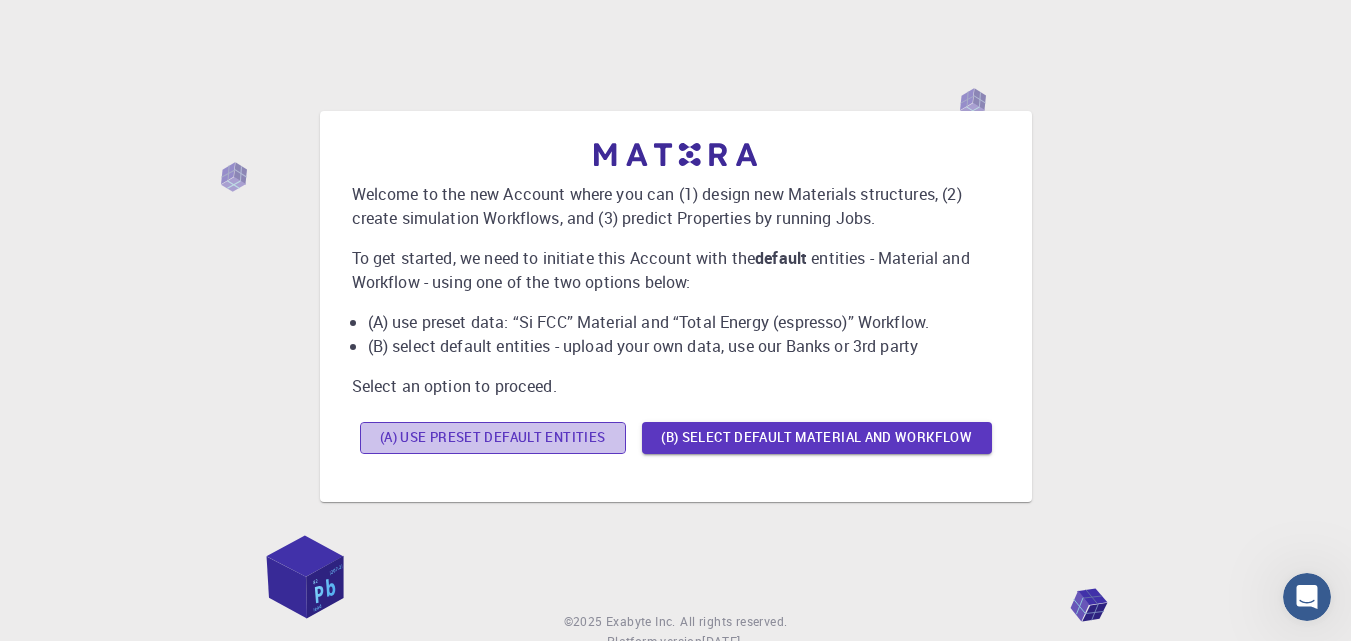 click on "(A) Use preset default entities" at bounding box center (493, 438) 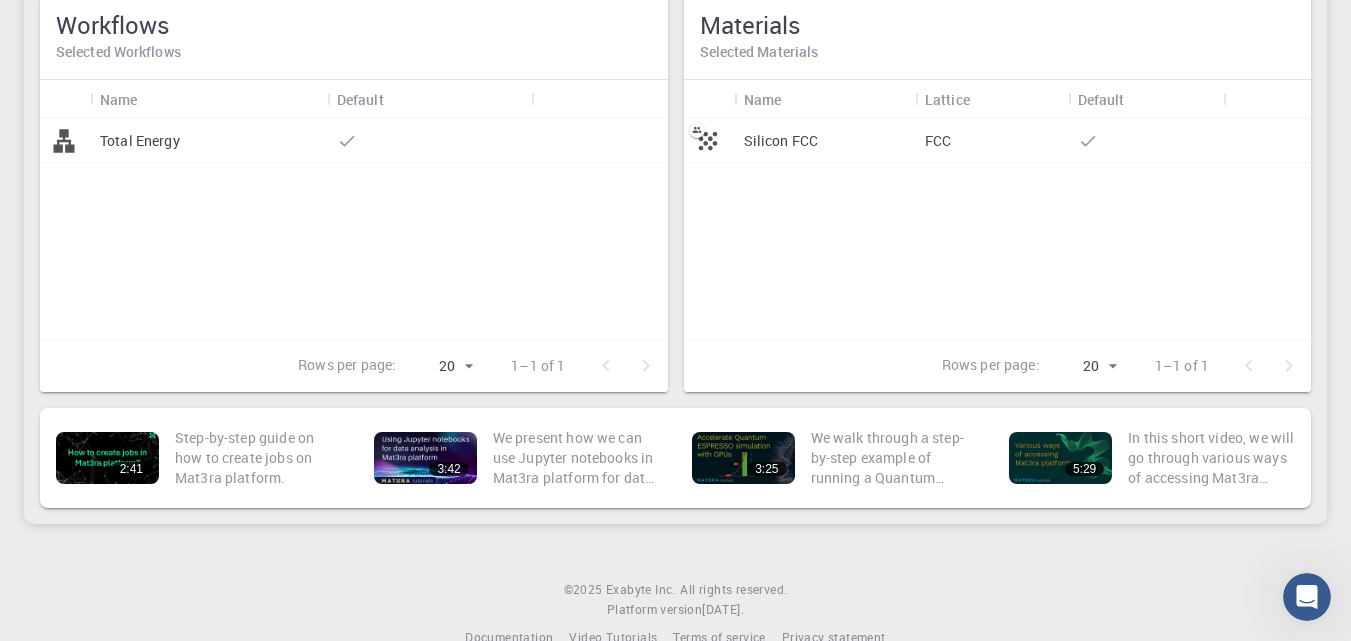 scroll, scrollTop: 300, scrollLeft: 0, axis: vertical 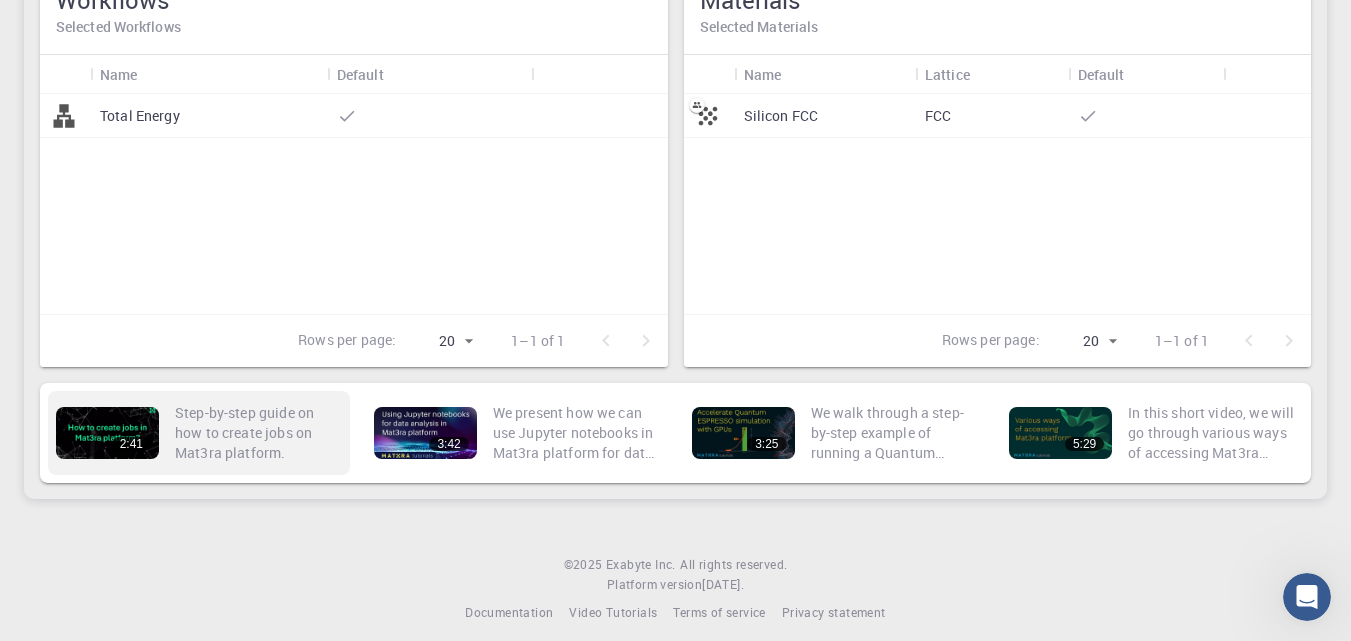click on "Step-by-step guide on how to create jobs on Mat3ra platform." at bounding box center [258, 433] 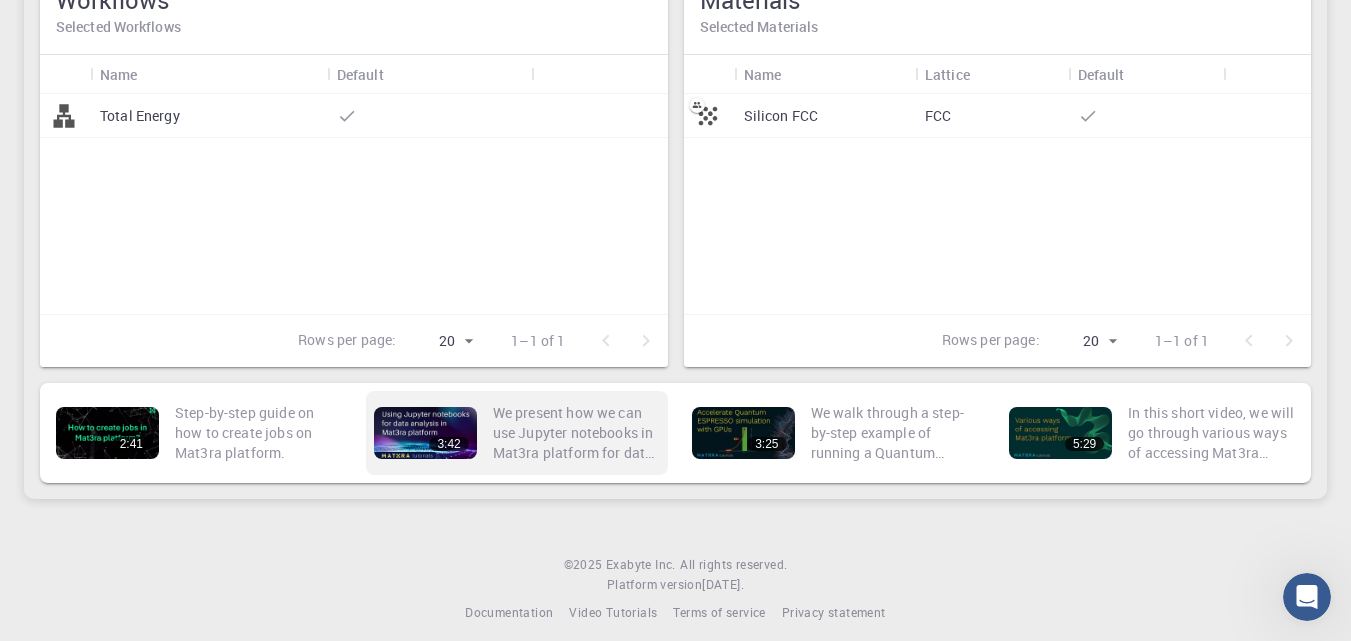 click on "3:42" at bounding box center (425, 433) 